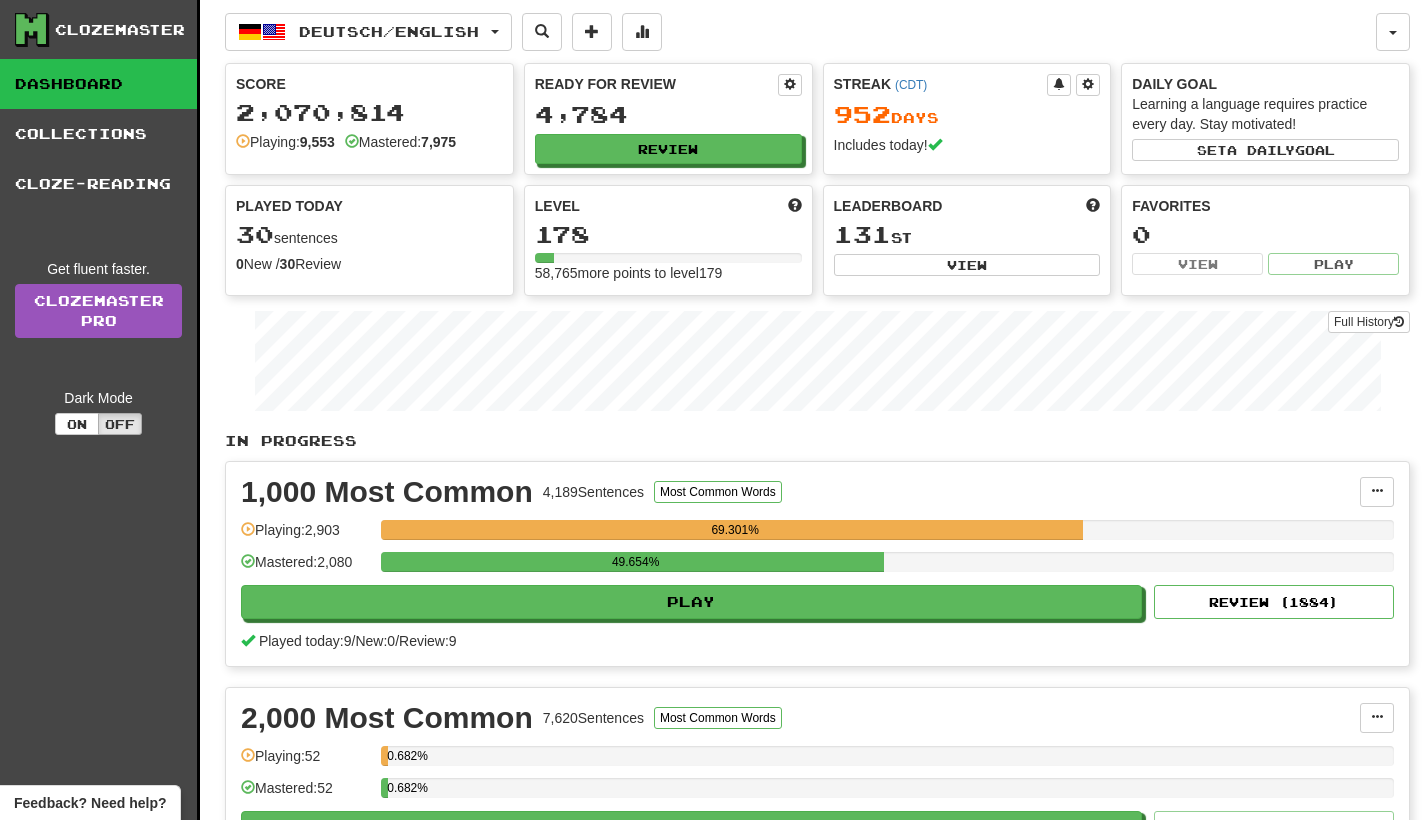 scroll, scrollTop: 0, scrollLeft: 0, axis: both 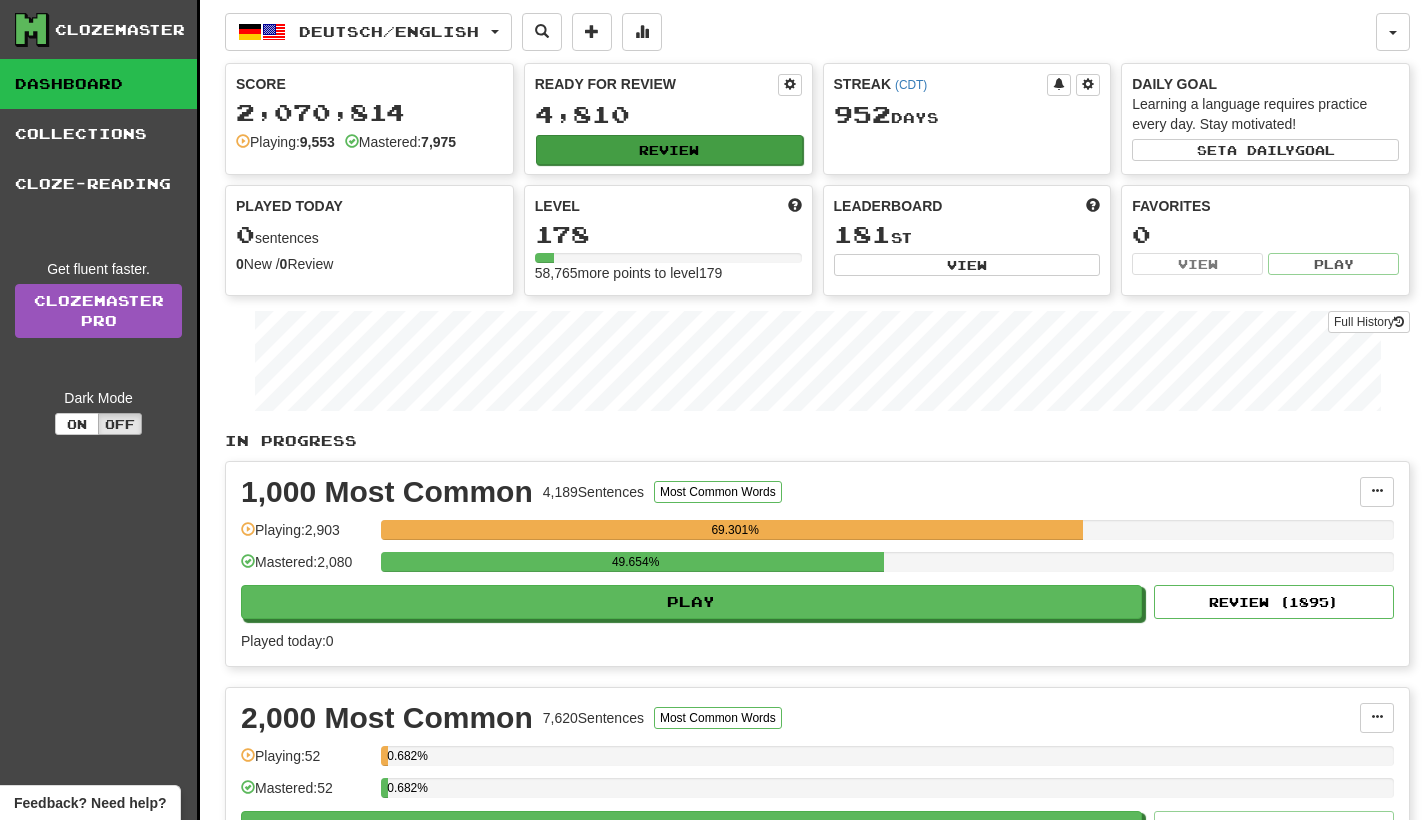 click on "Review" at bounding box center (669, 150) 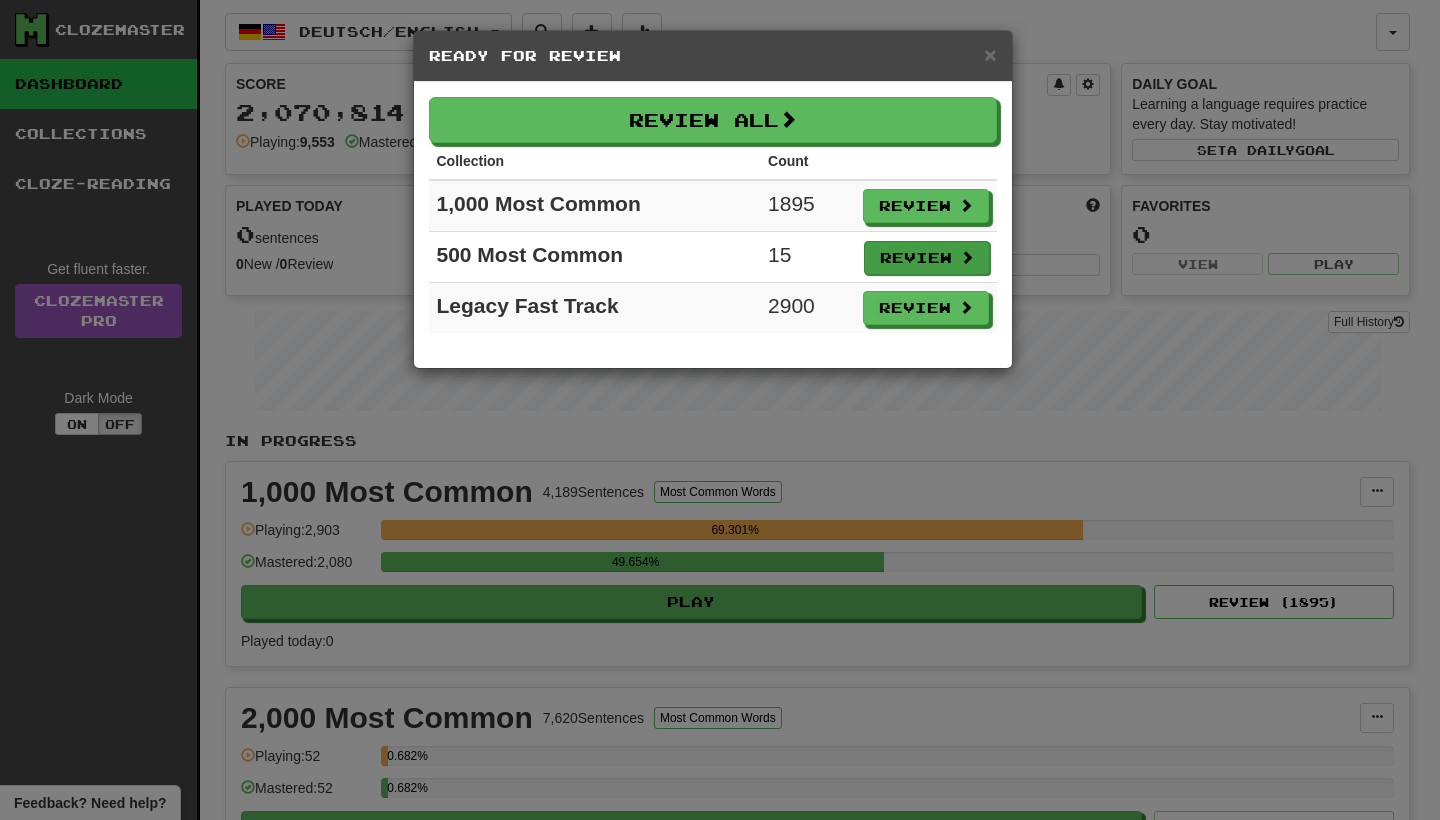 click on "Review" at bounding box center (927, 258) 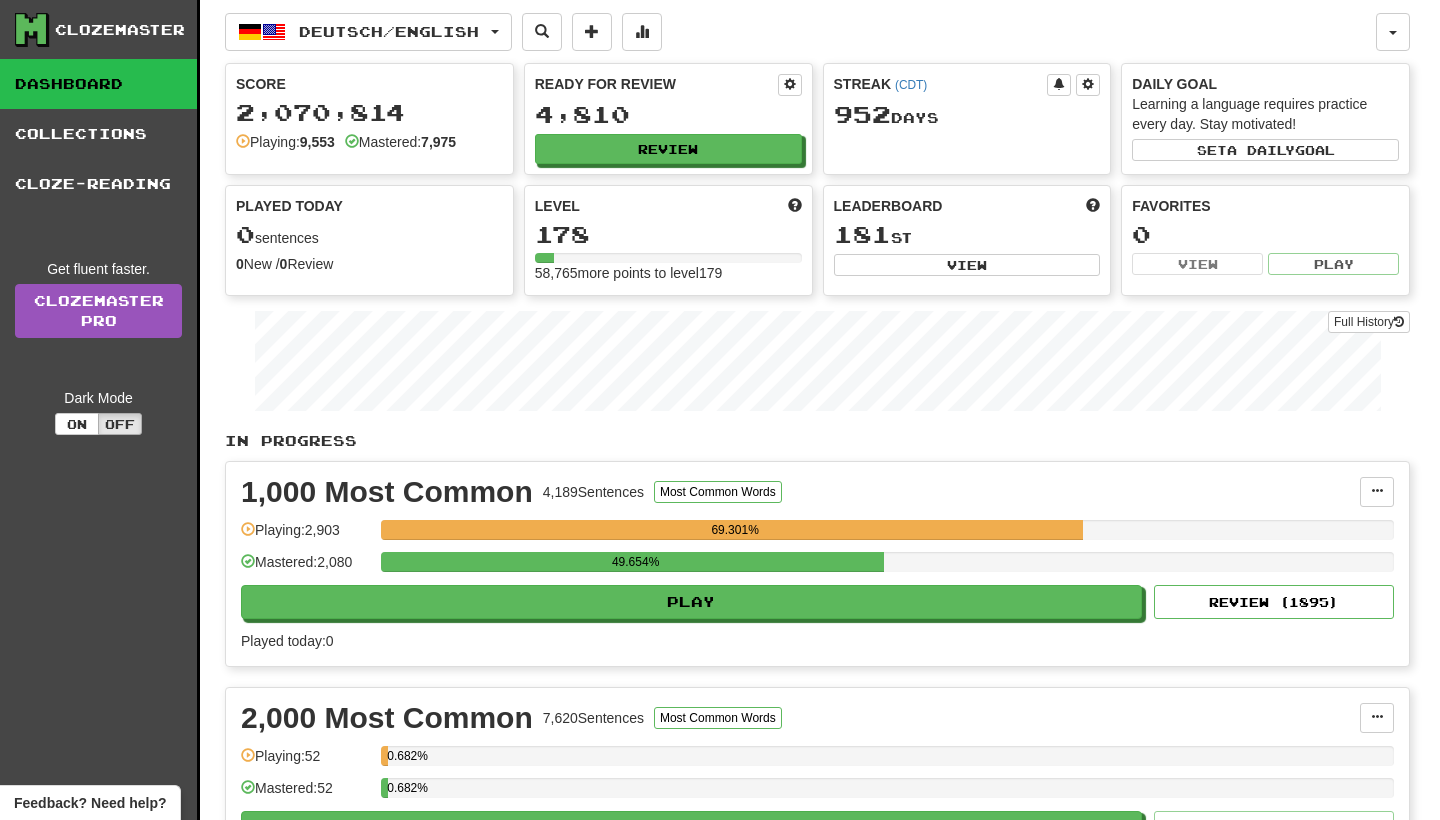 select on "**" 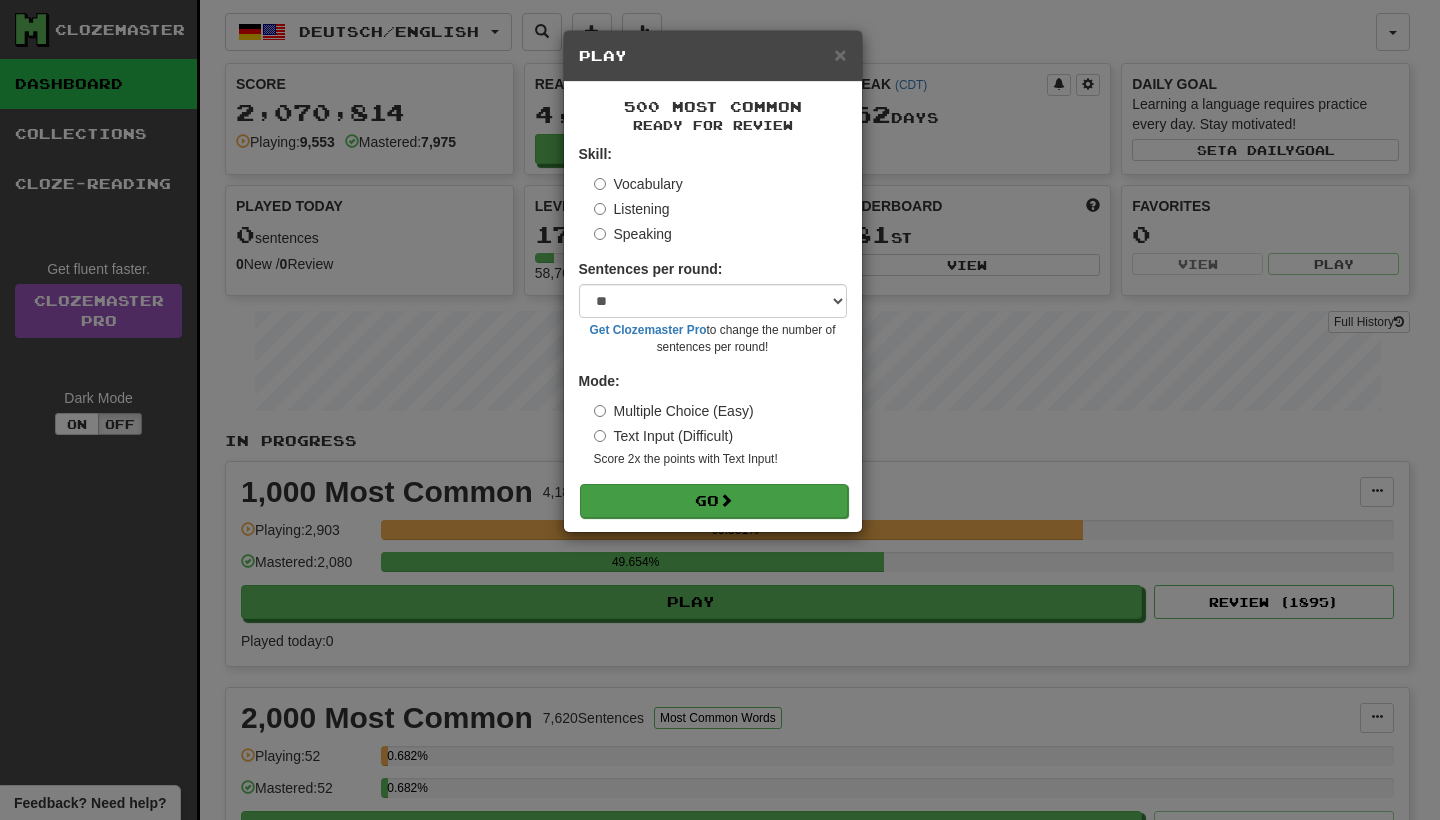 click on "Go" at bounding box center [714, 501] 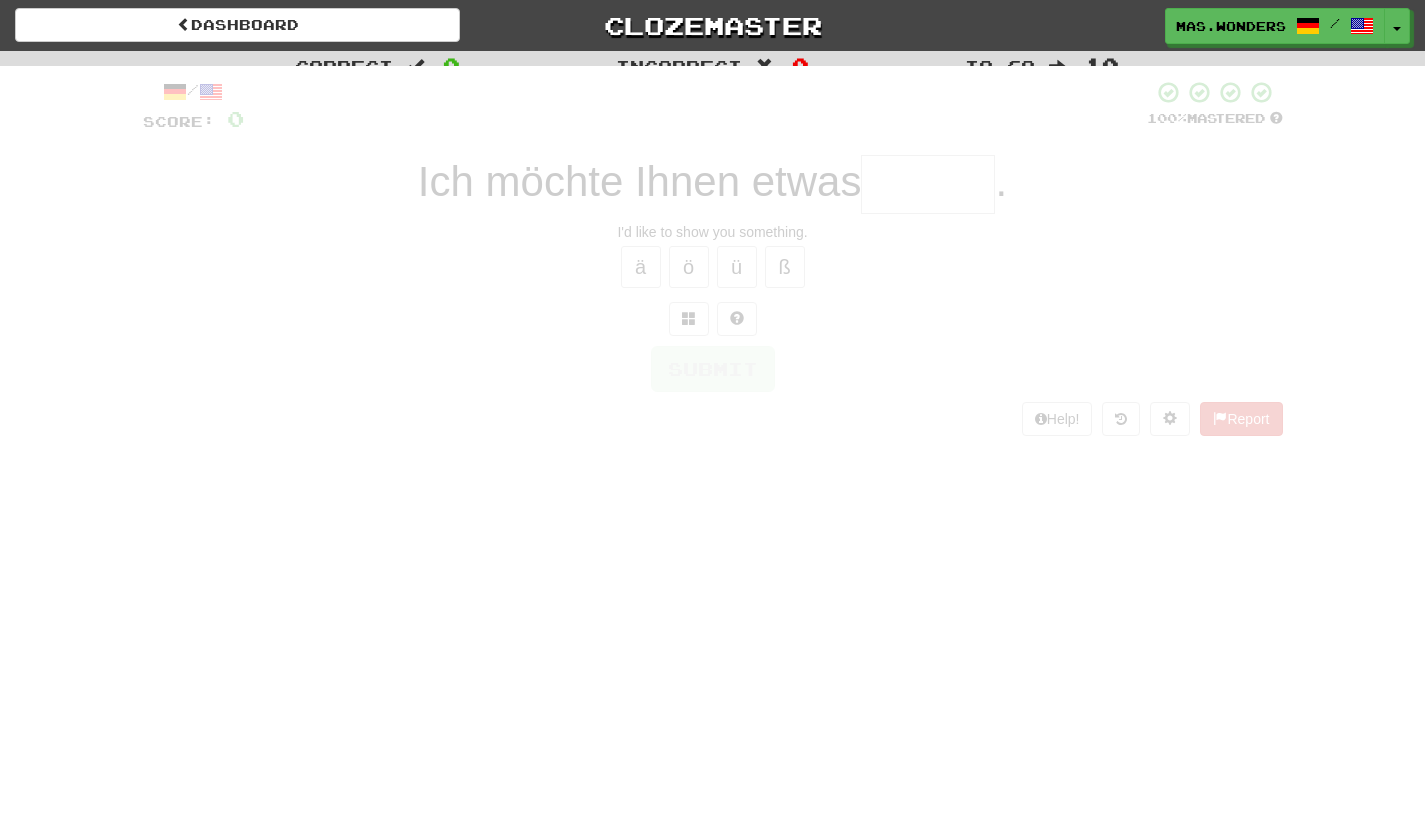 scroll, scrollTop: 0, scrollLeft: 0, axis: both 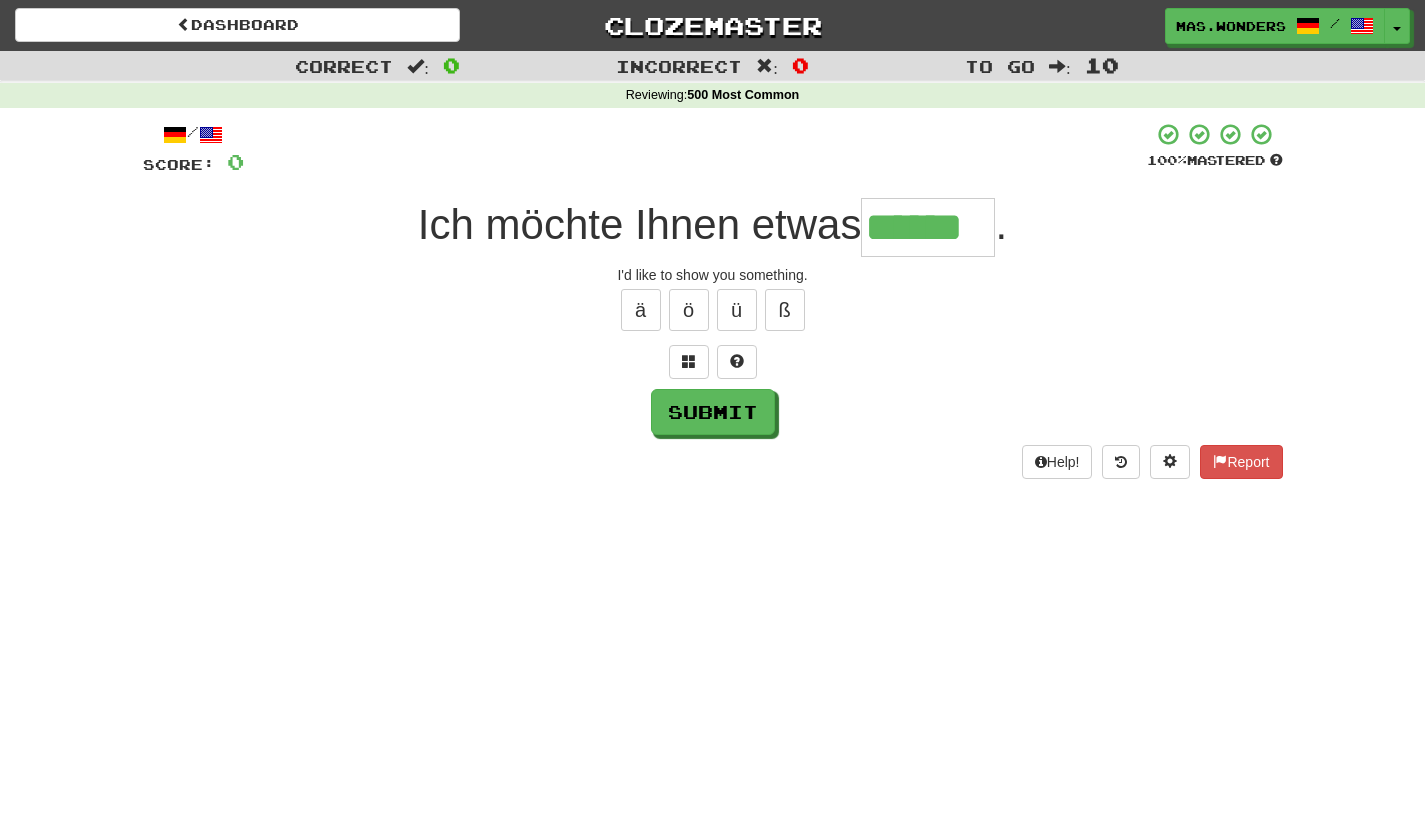 type on "******" 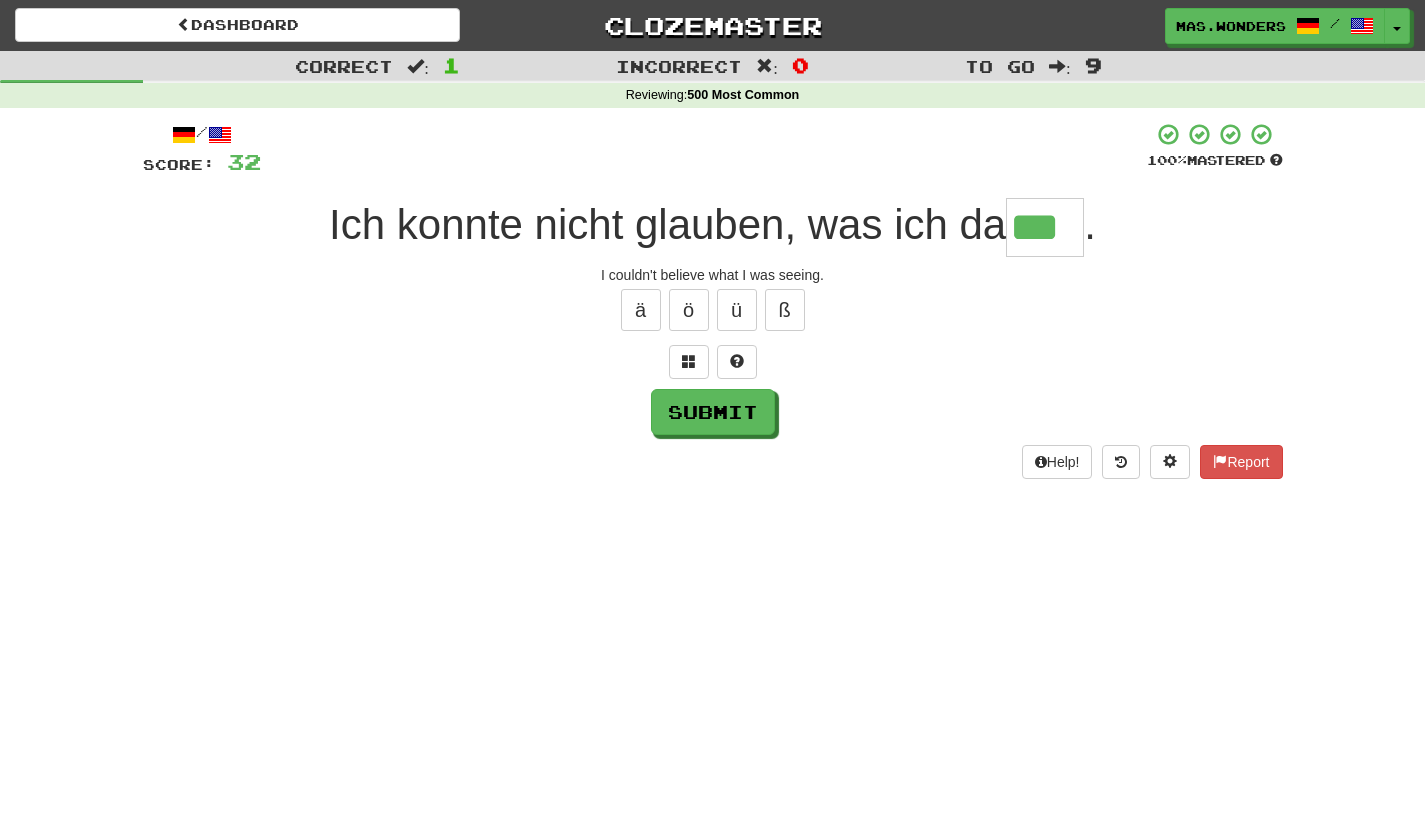 type on "***" 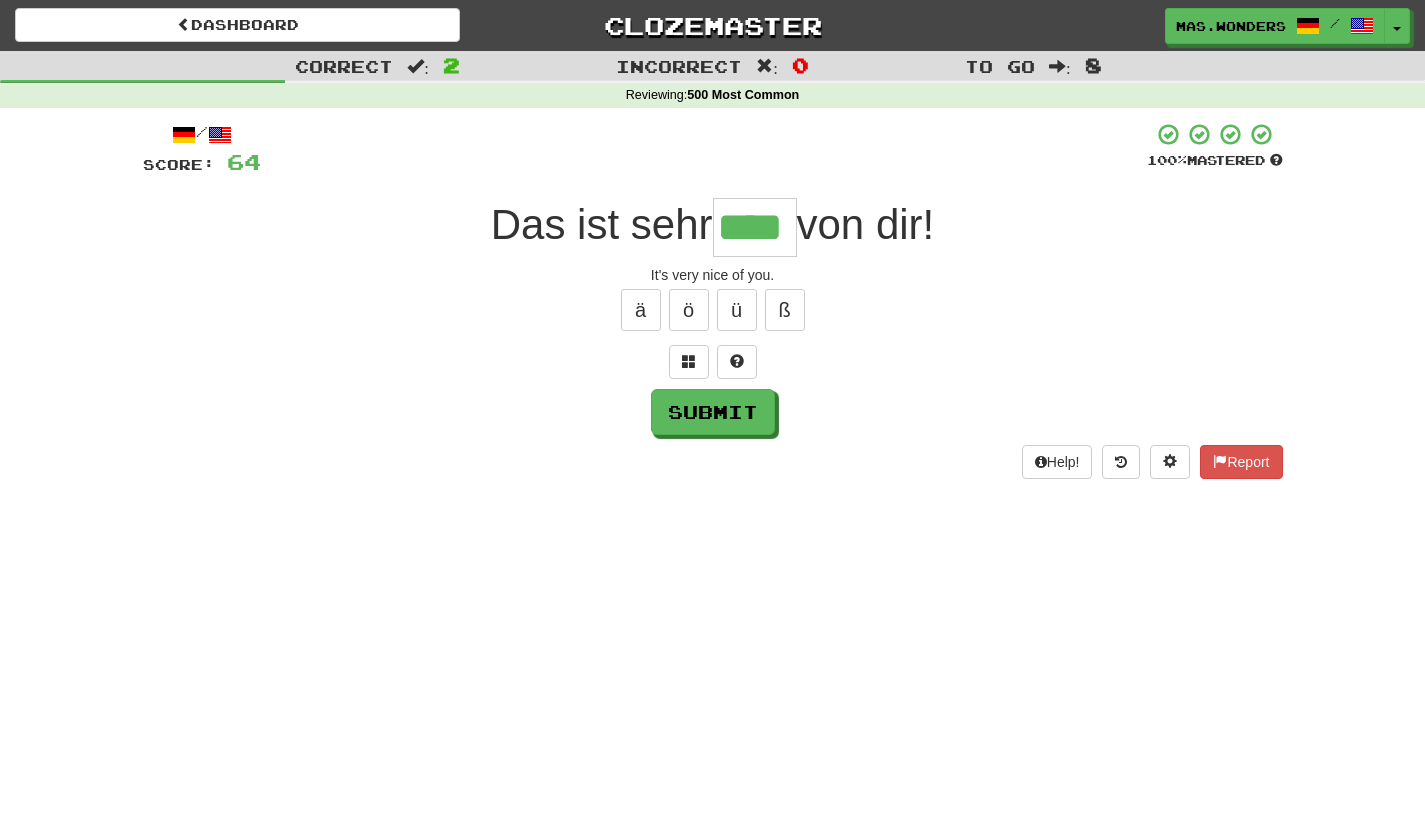 type on "****" 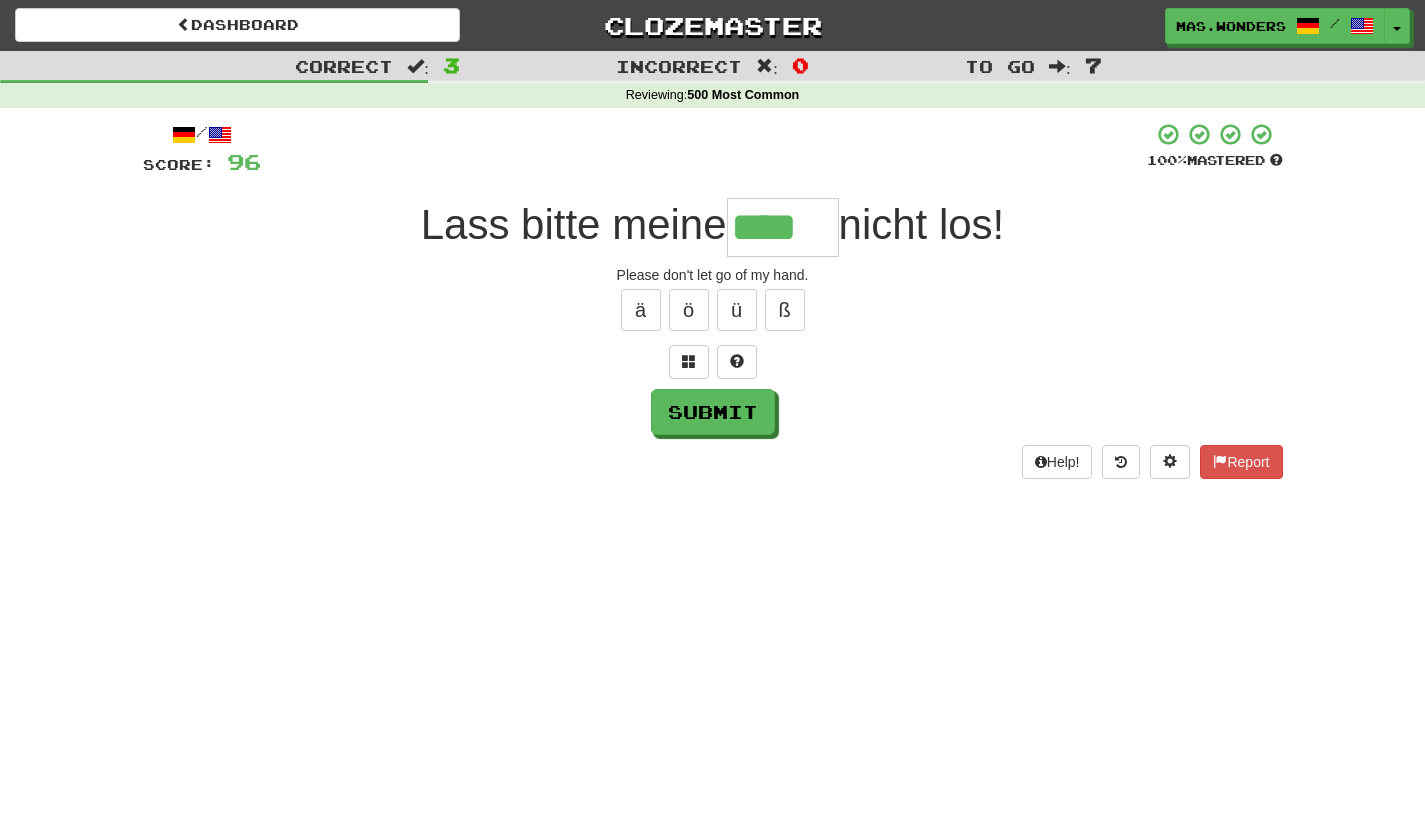 type on "****" 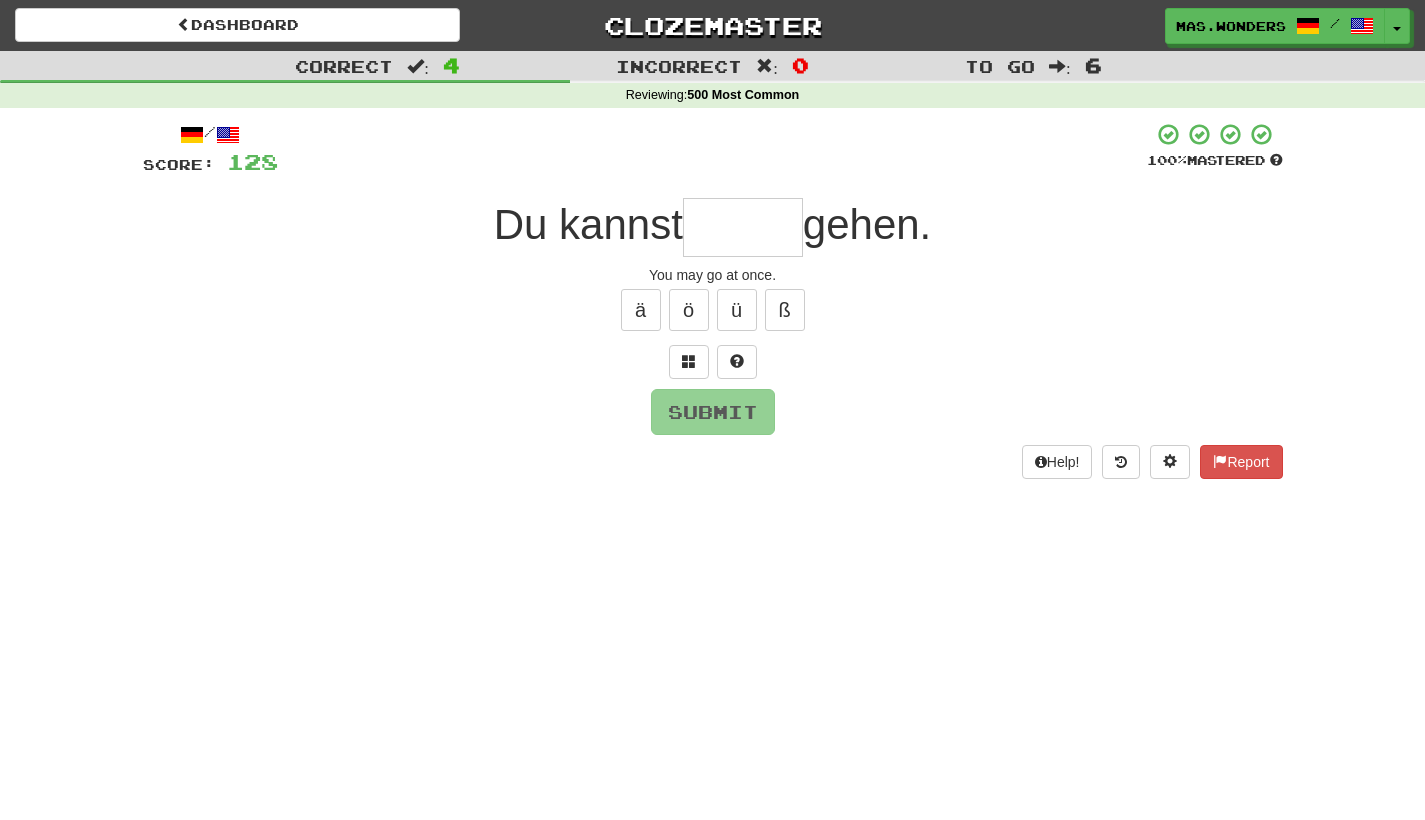 type on "*" 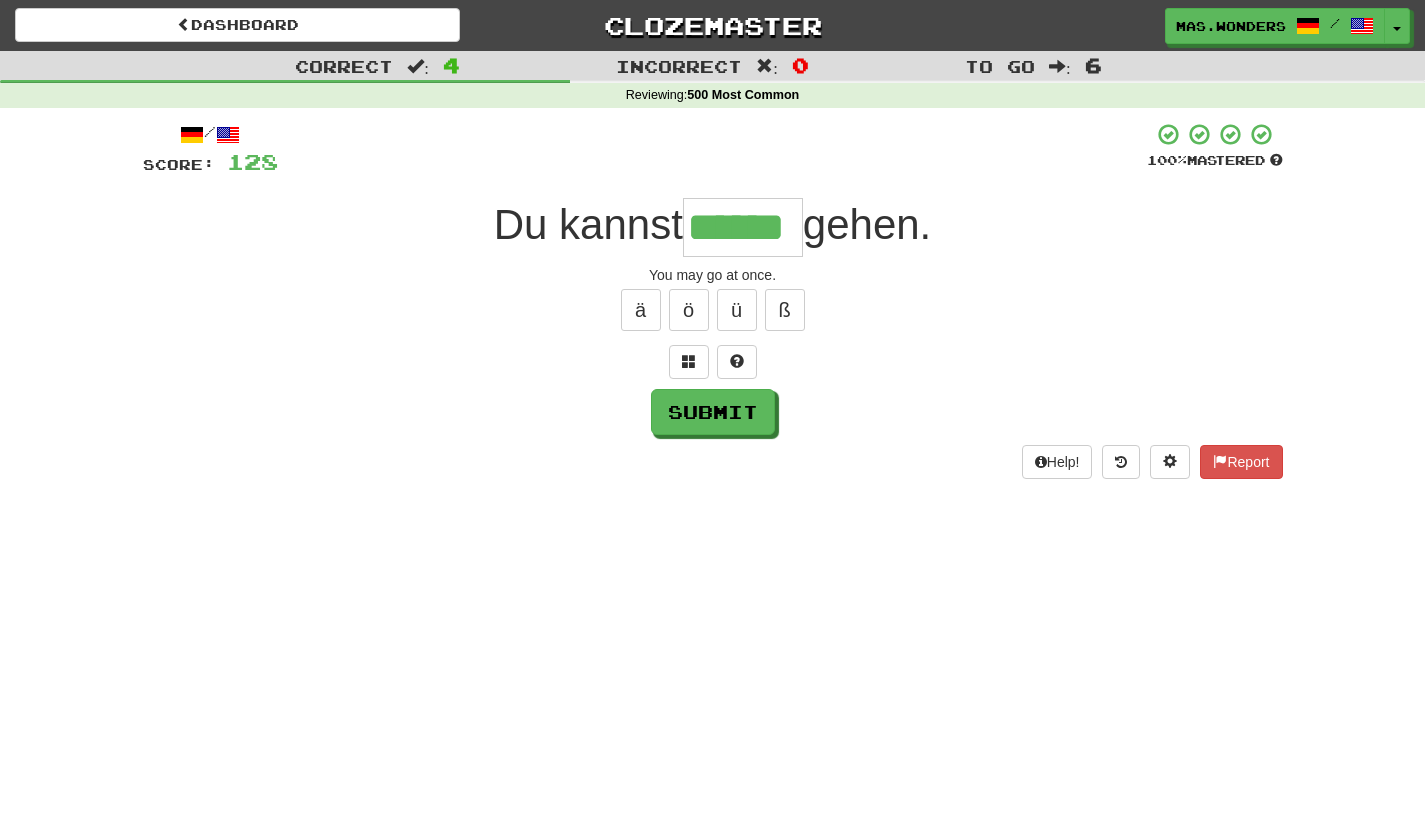 type on "******" 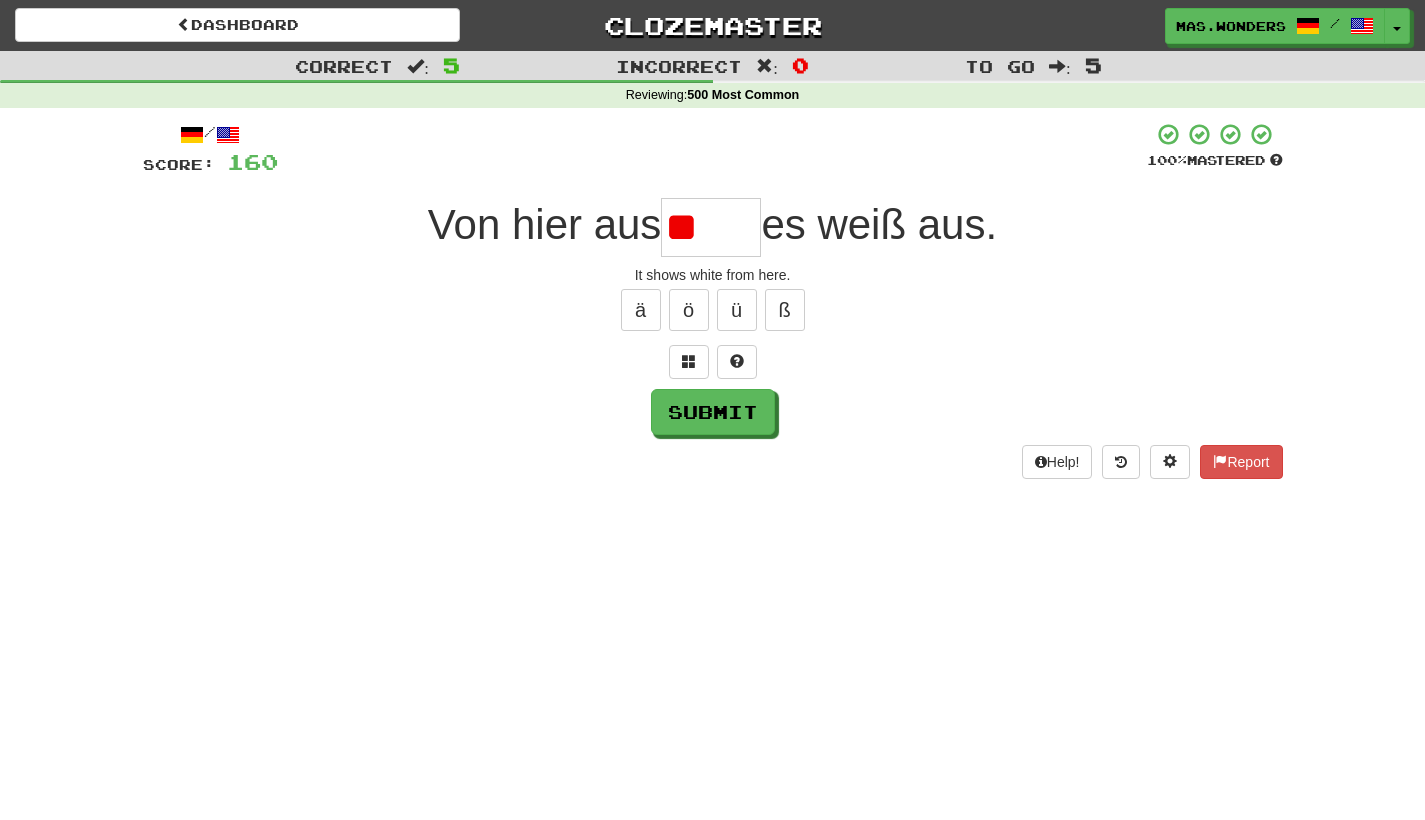 type on "*" 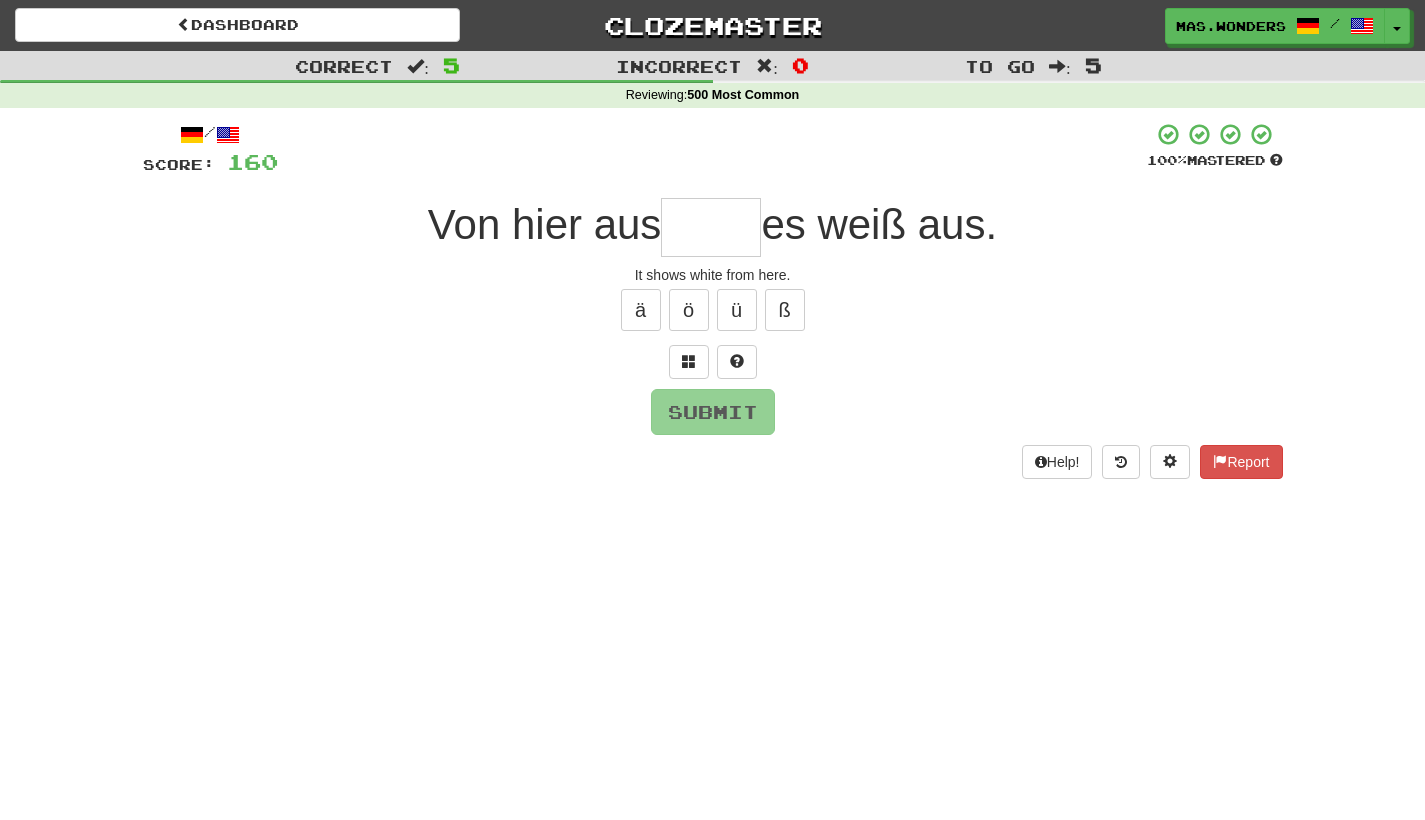 type on "*" 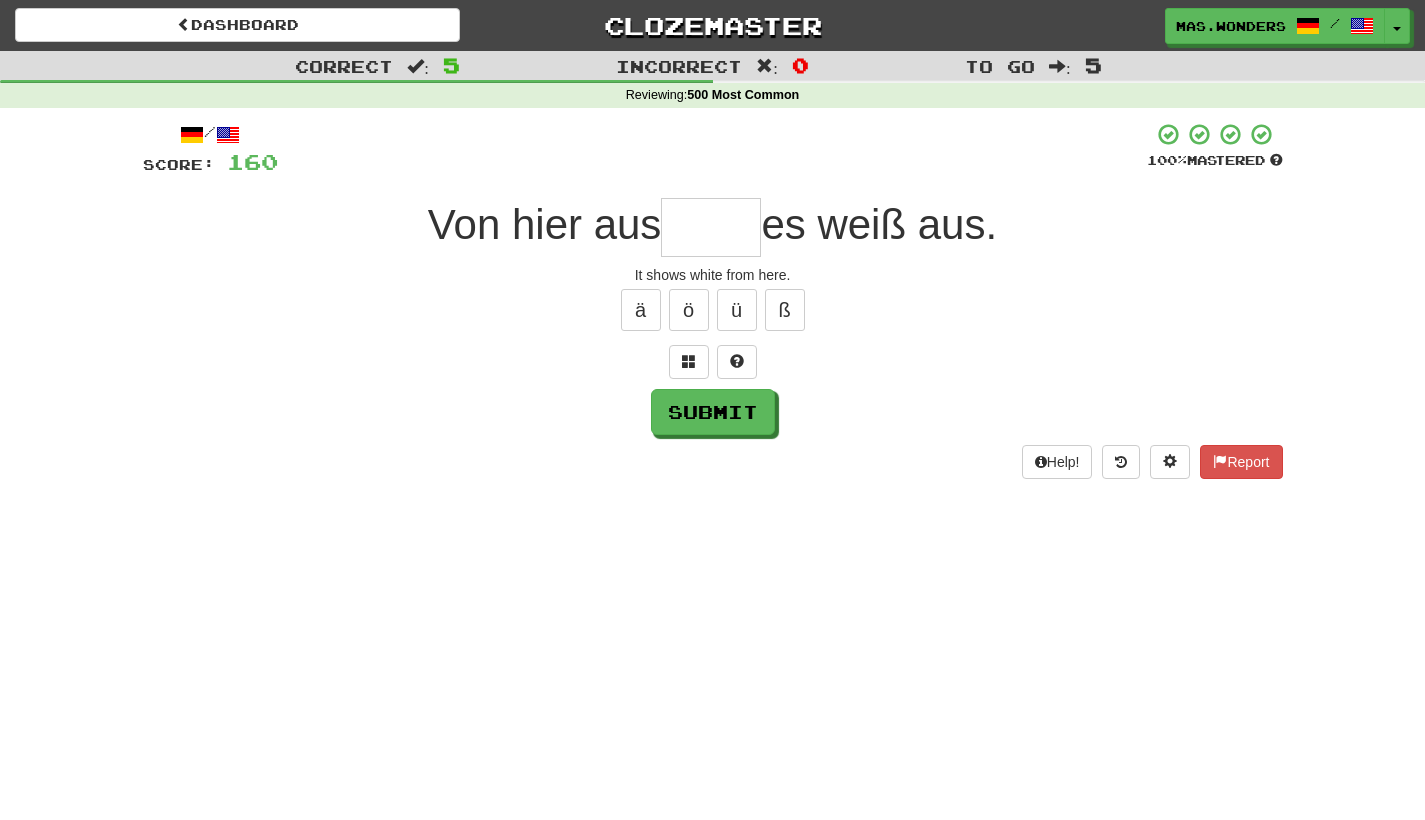 type on "*" 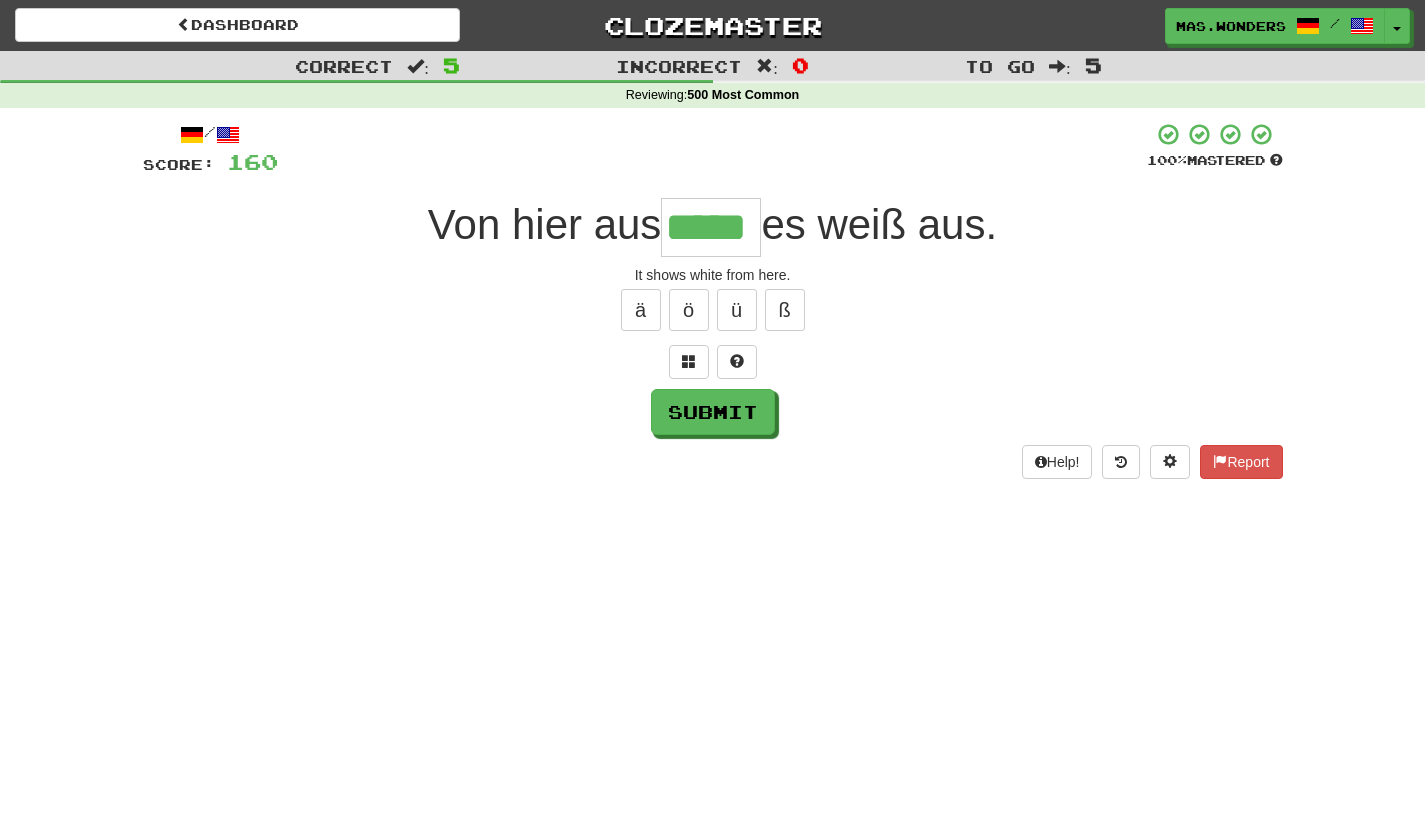 type on "*****" 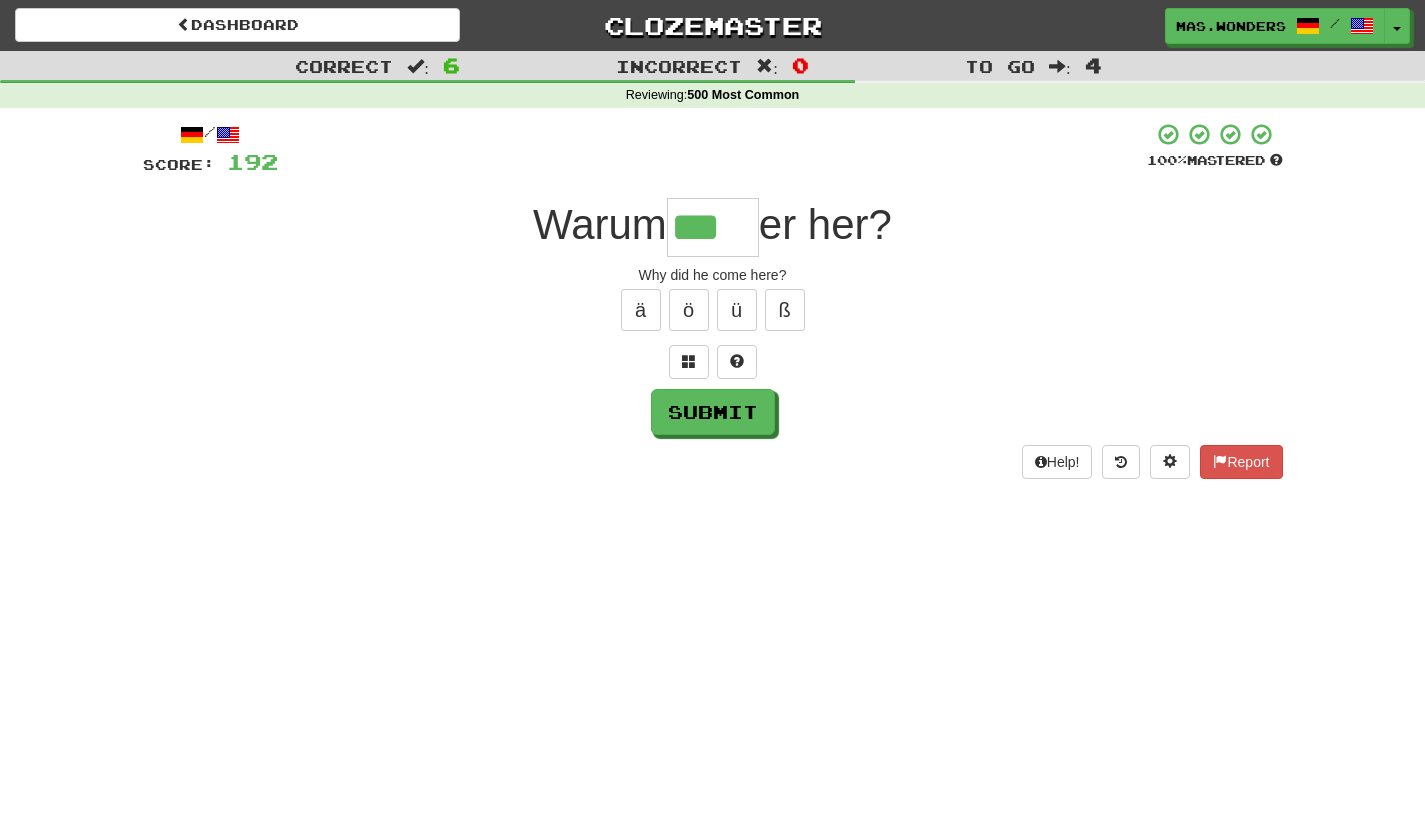 type on "***" 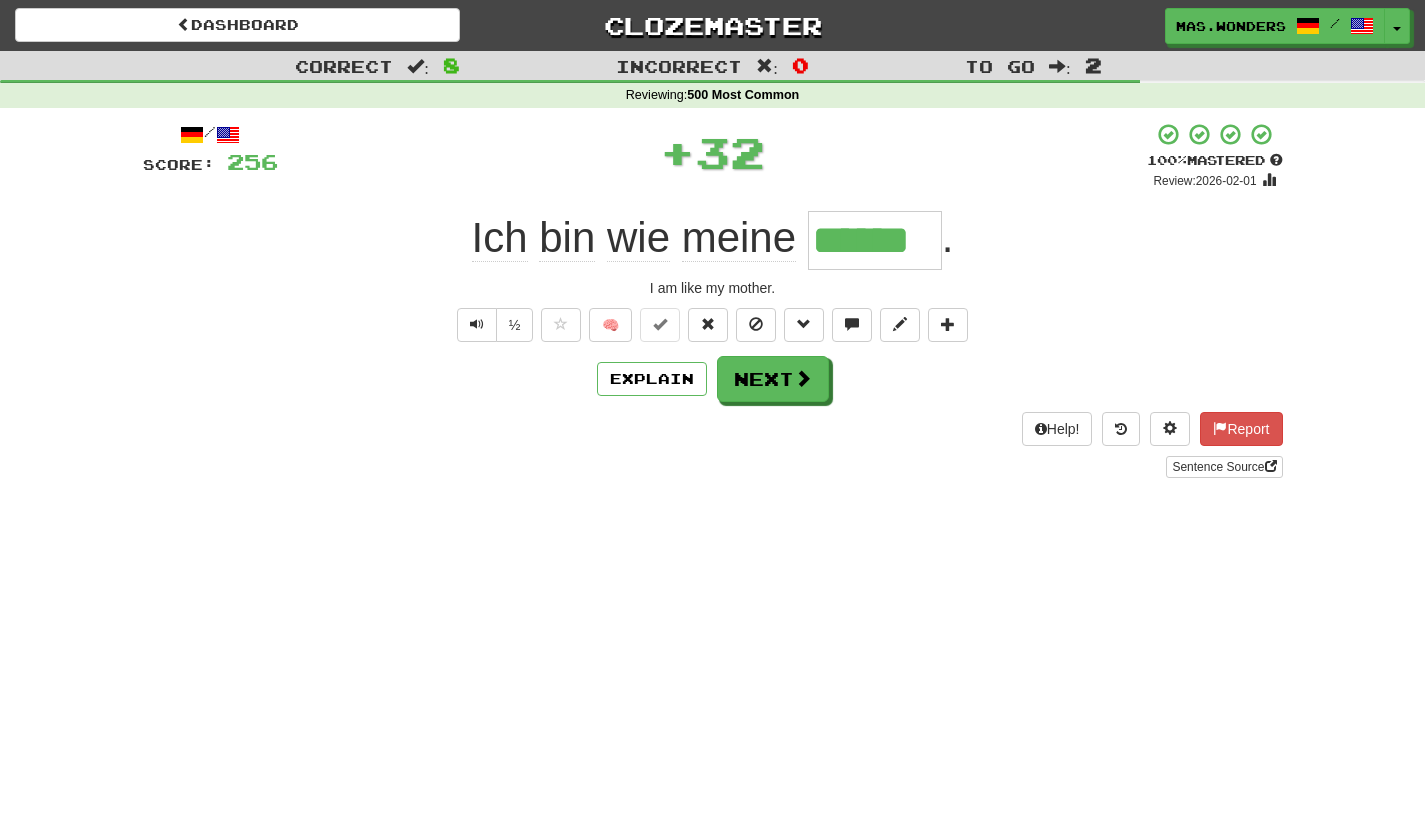 type on "******" 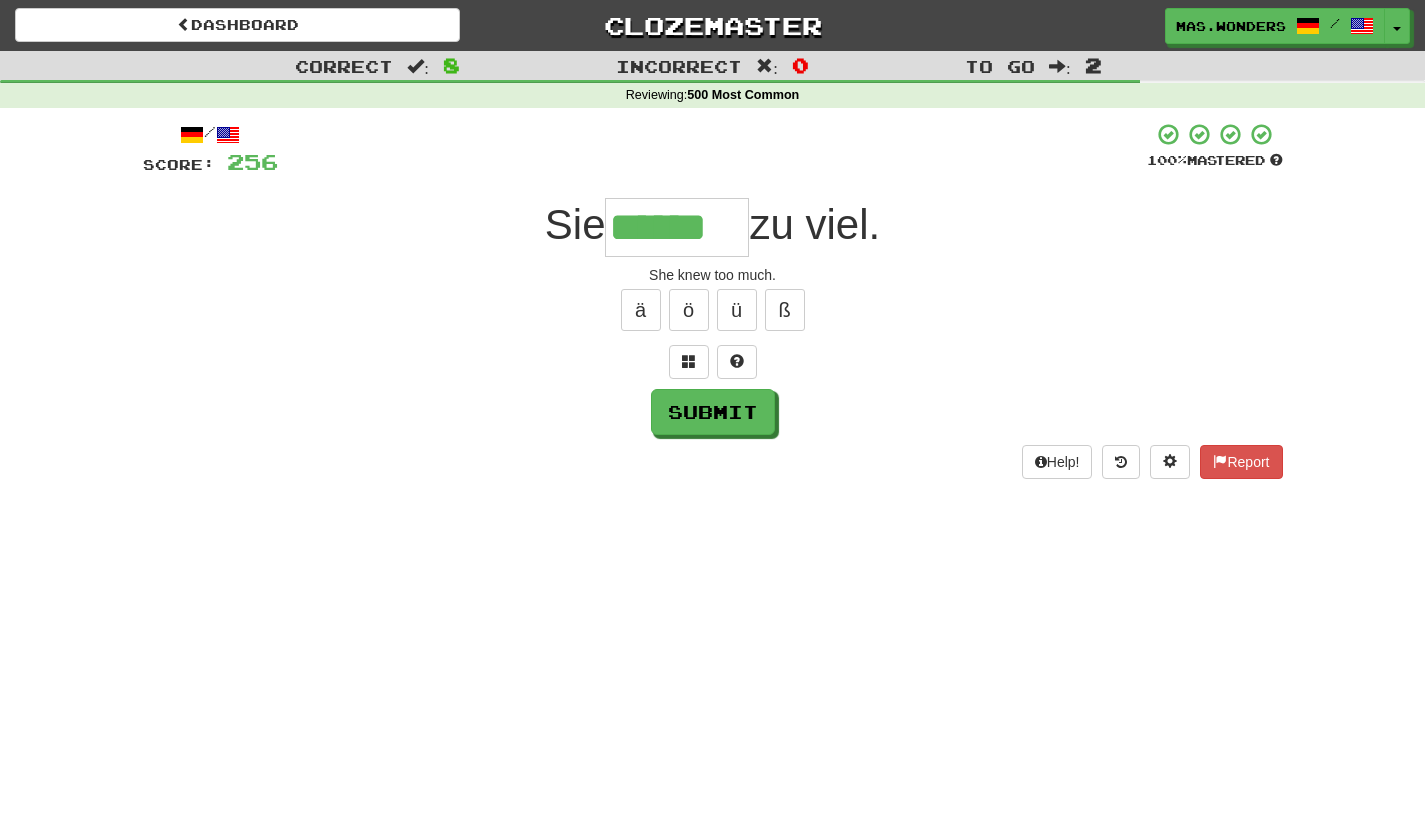 type on "******" 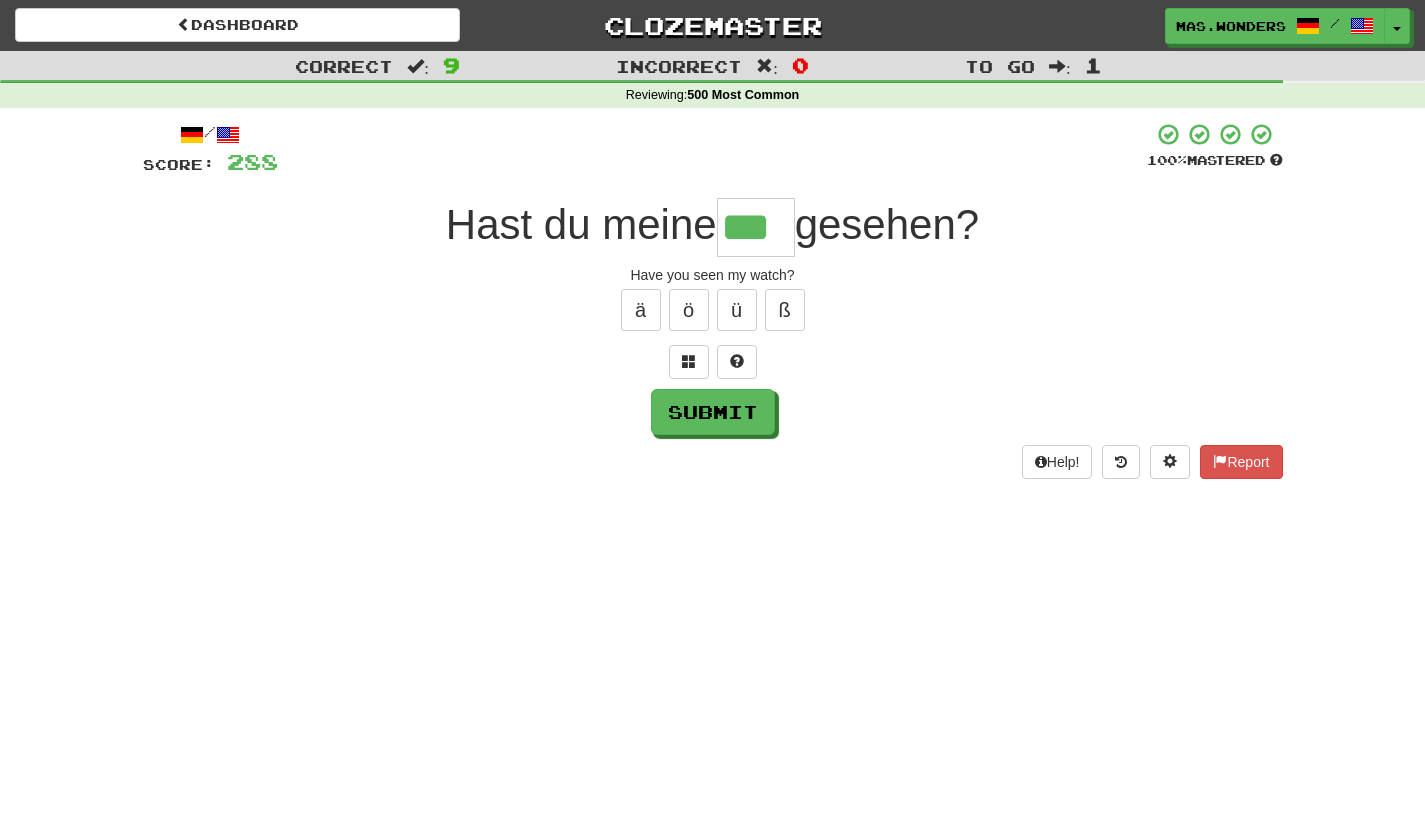 type on "***" 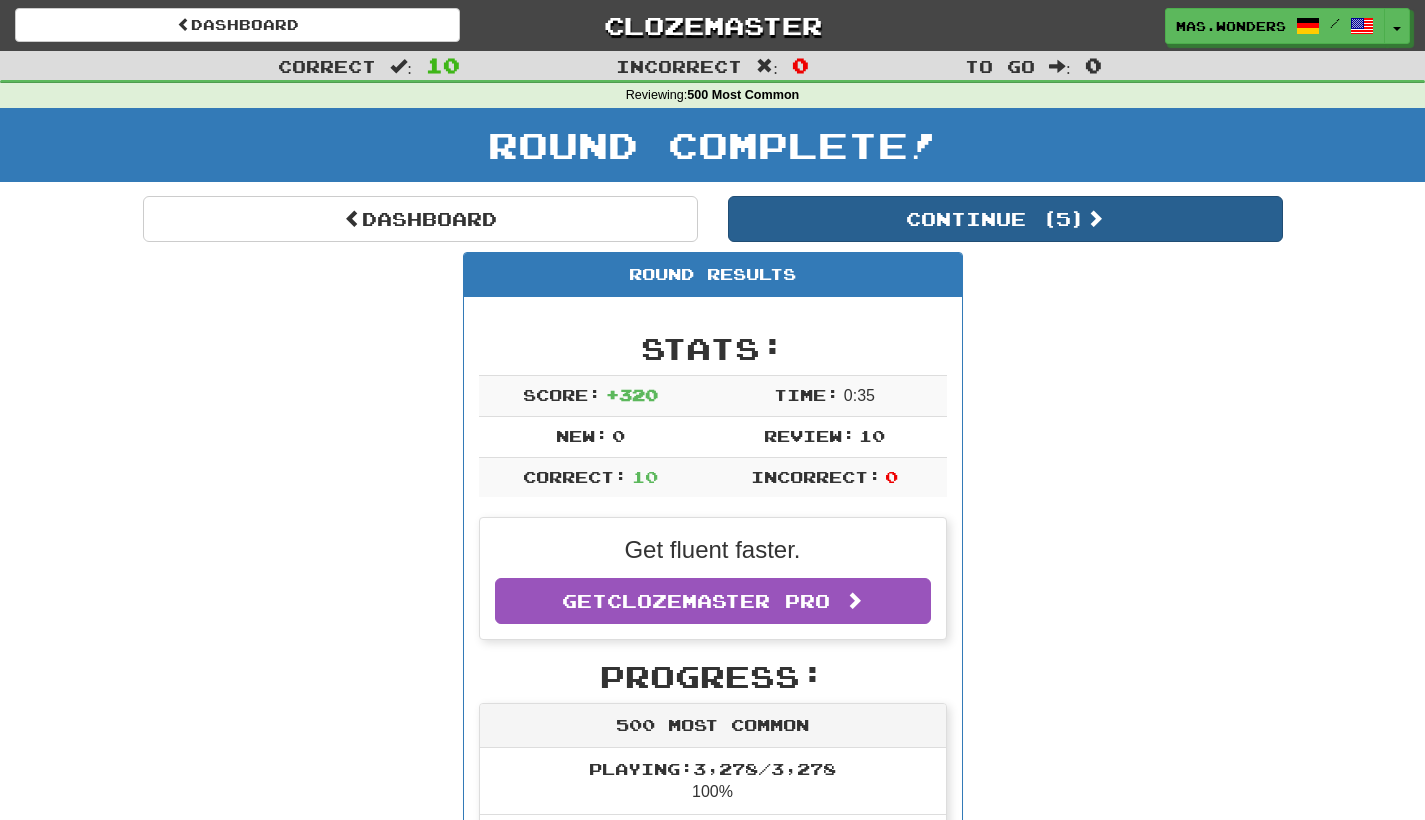 click on "Continue ( 5 )" at bounding box center (1005, 219) 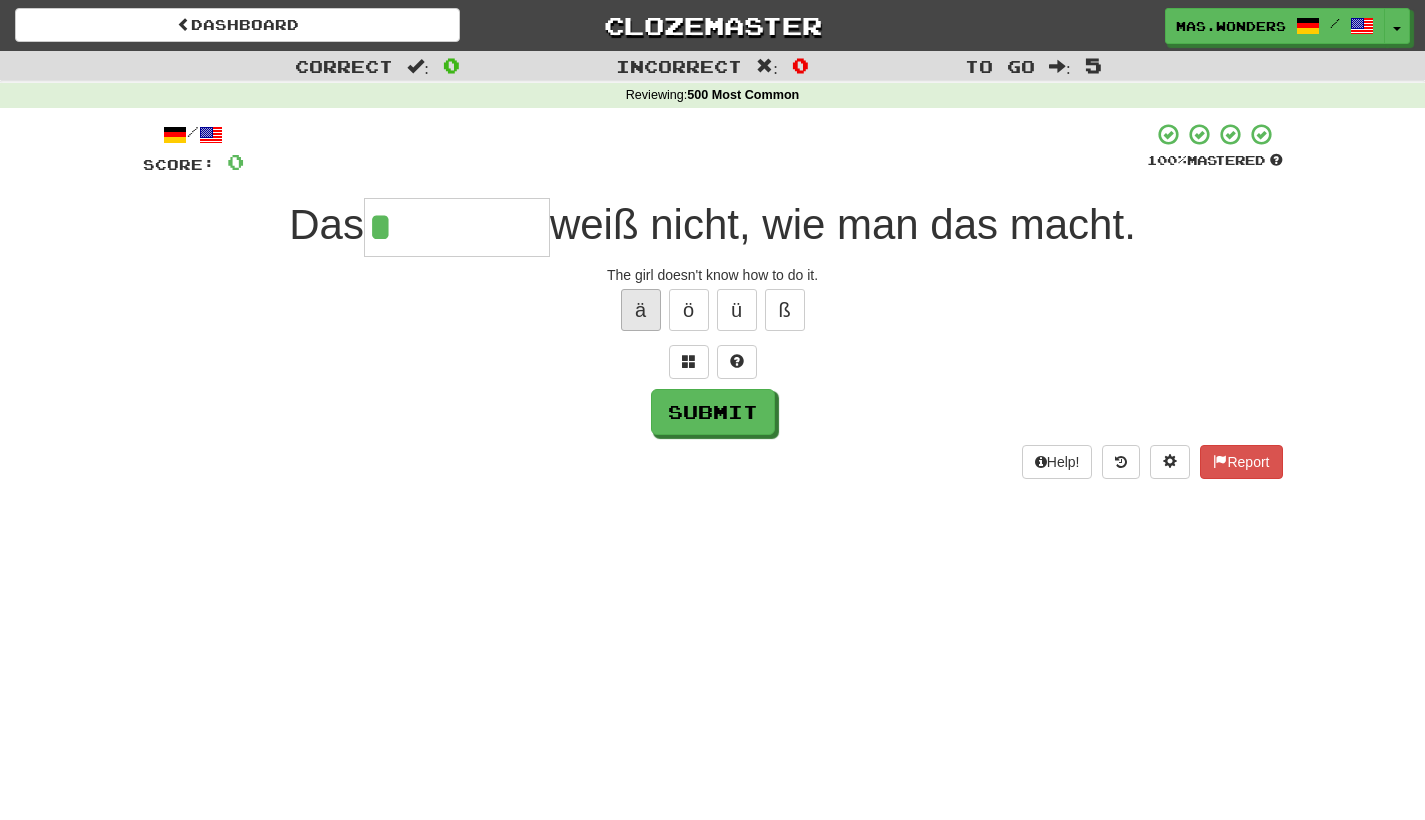 click on "ä" at bounding box center [641, 310] 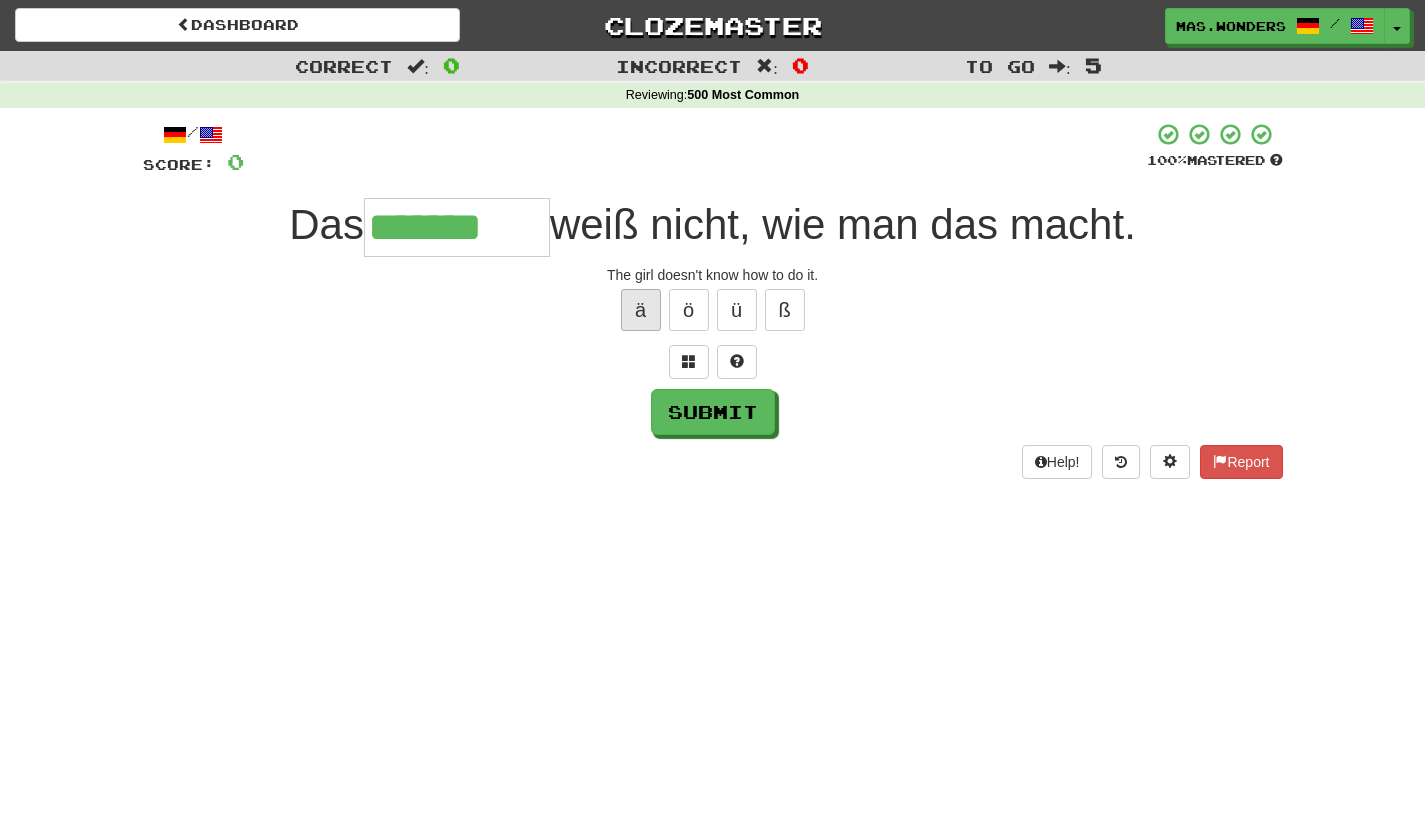 type on "*******" 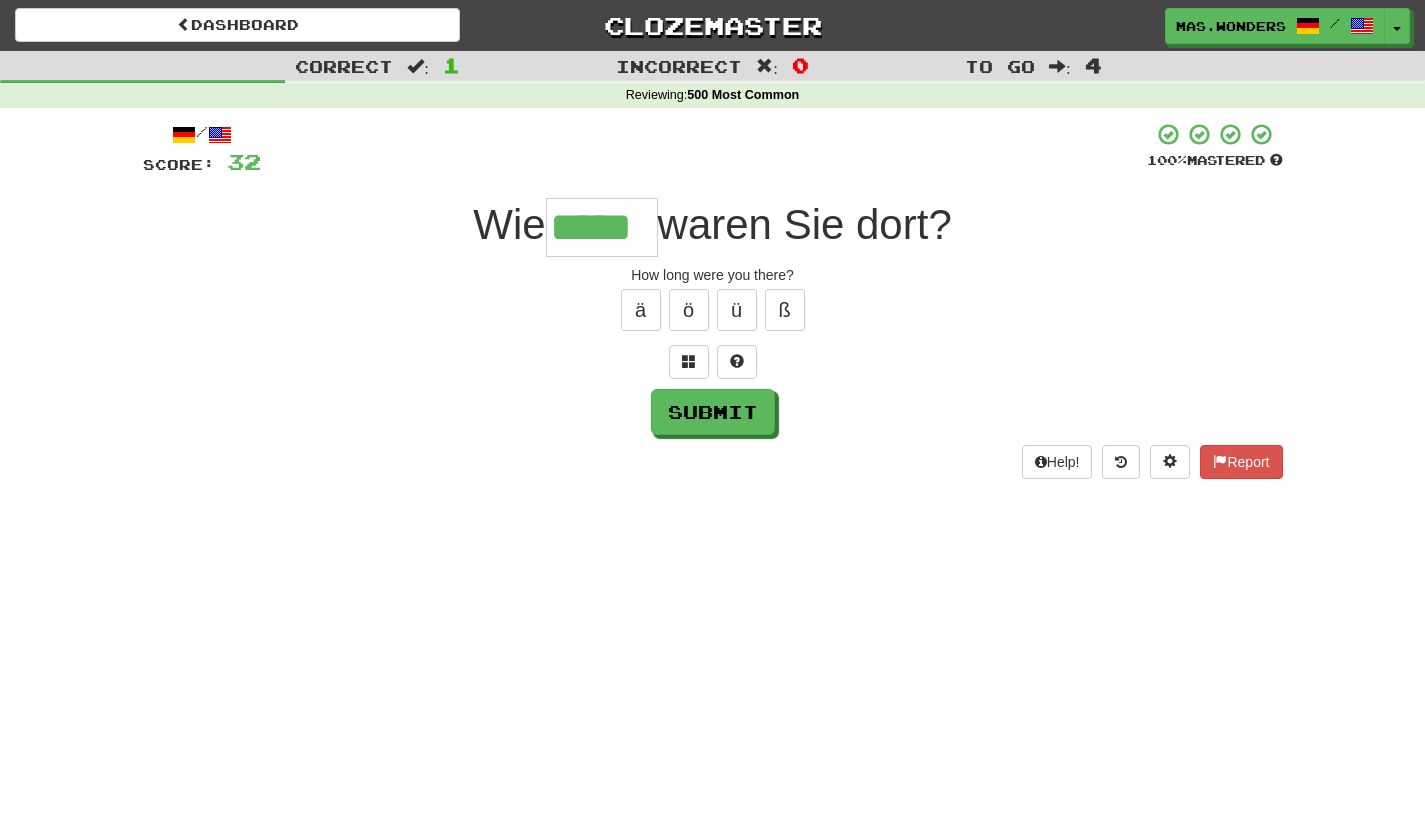 type on "*****" 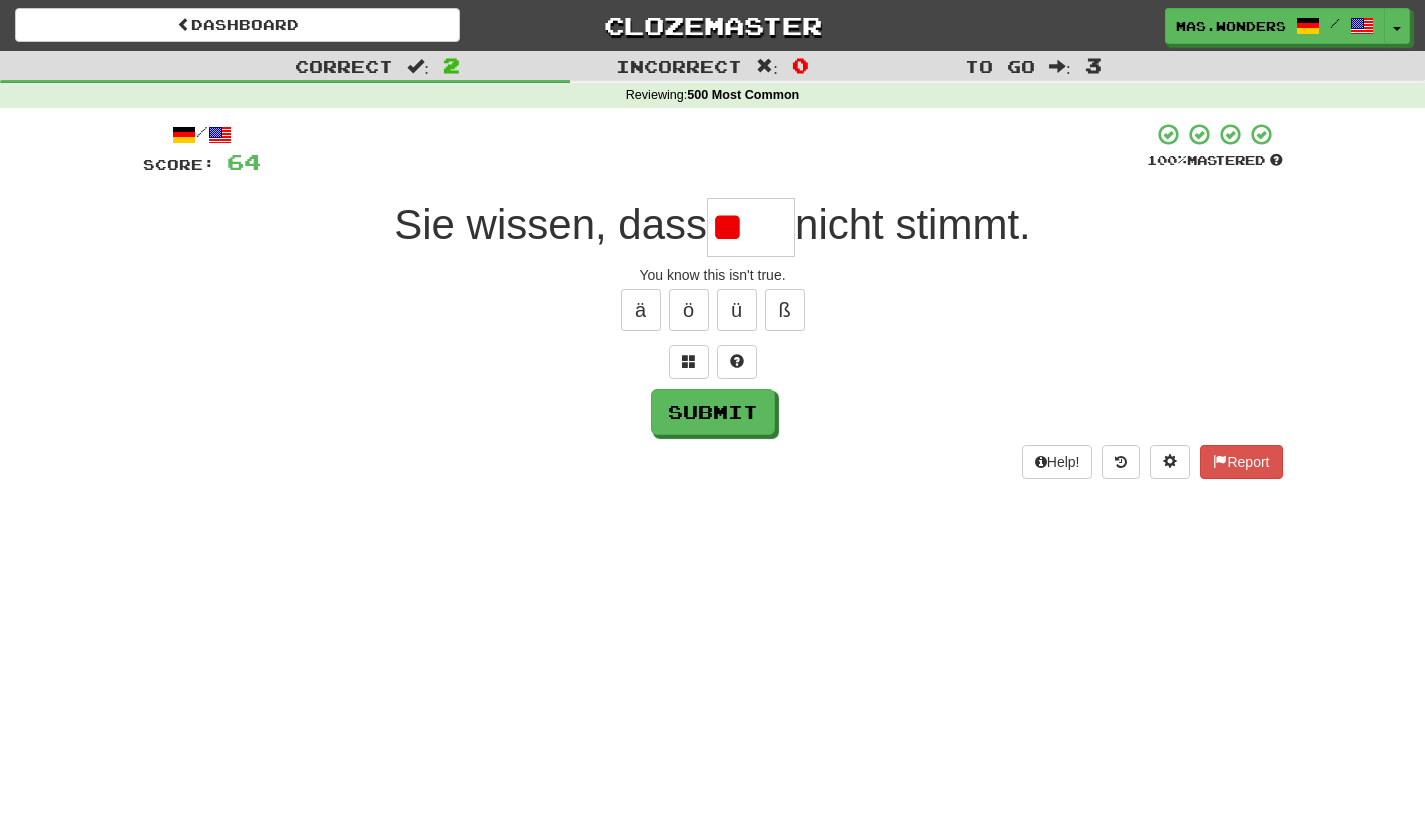 type on "*" 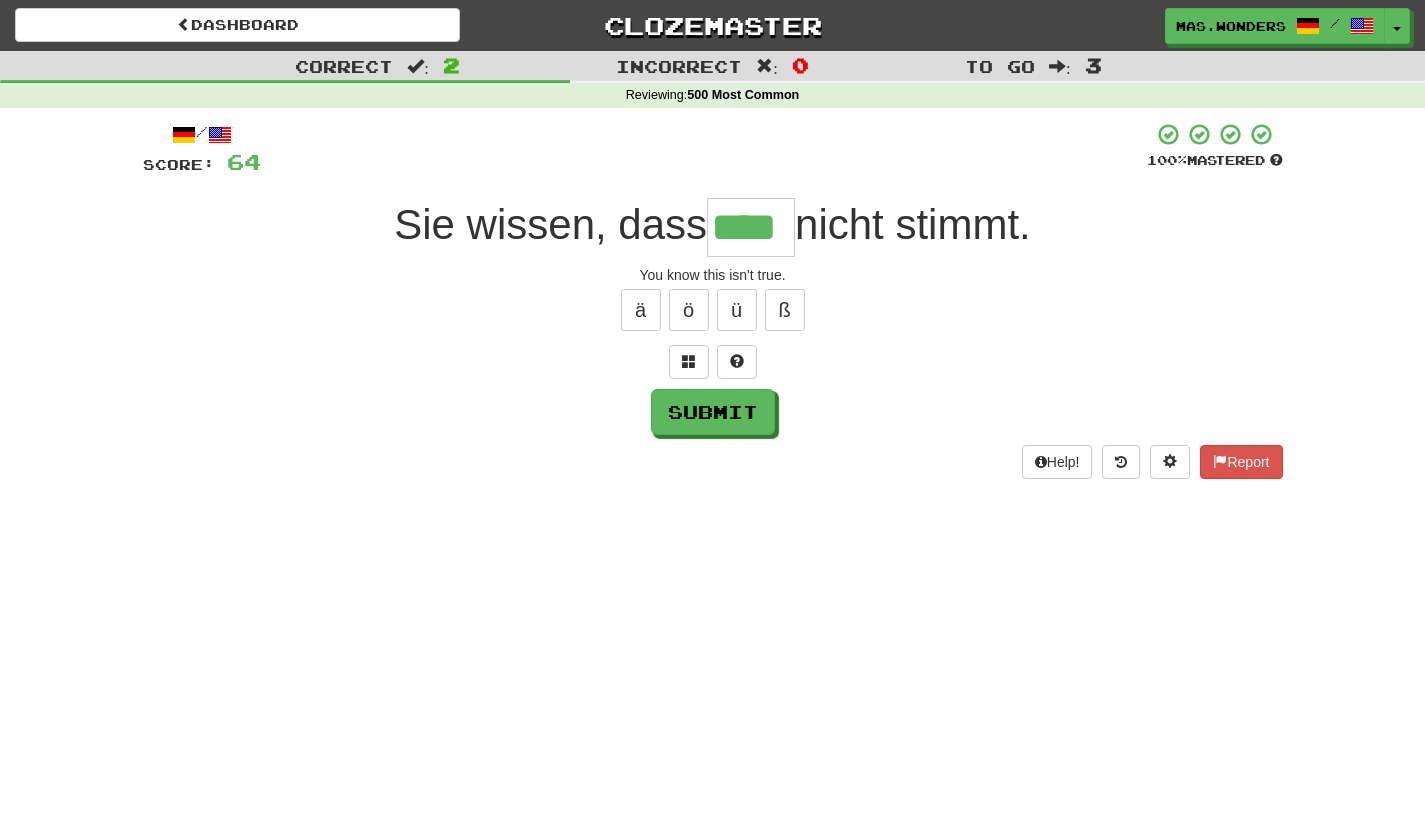 type on "****" 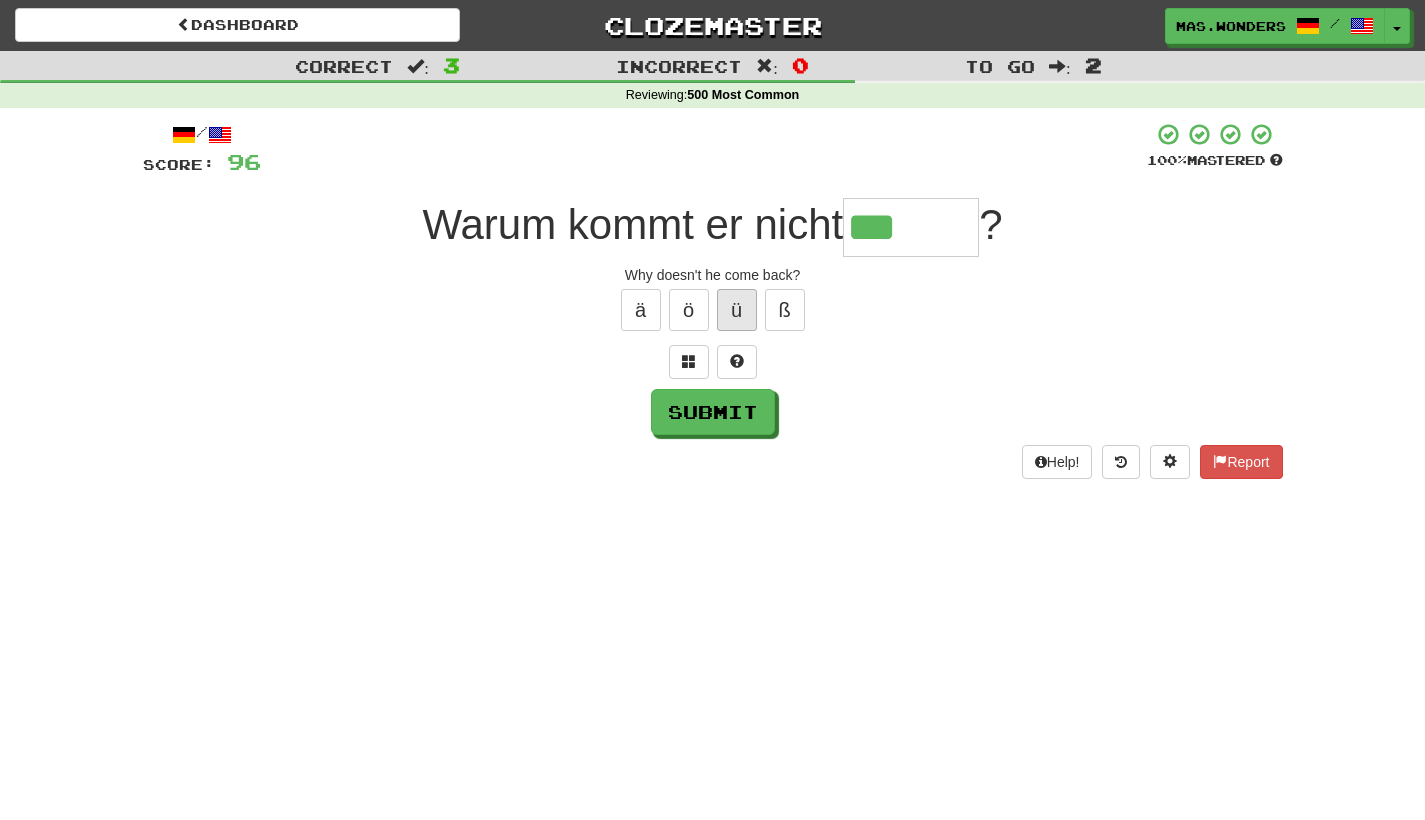 click on "ü" at bounding box center (737, 310) 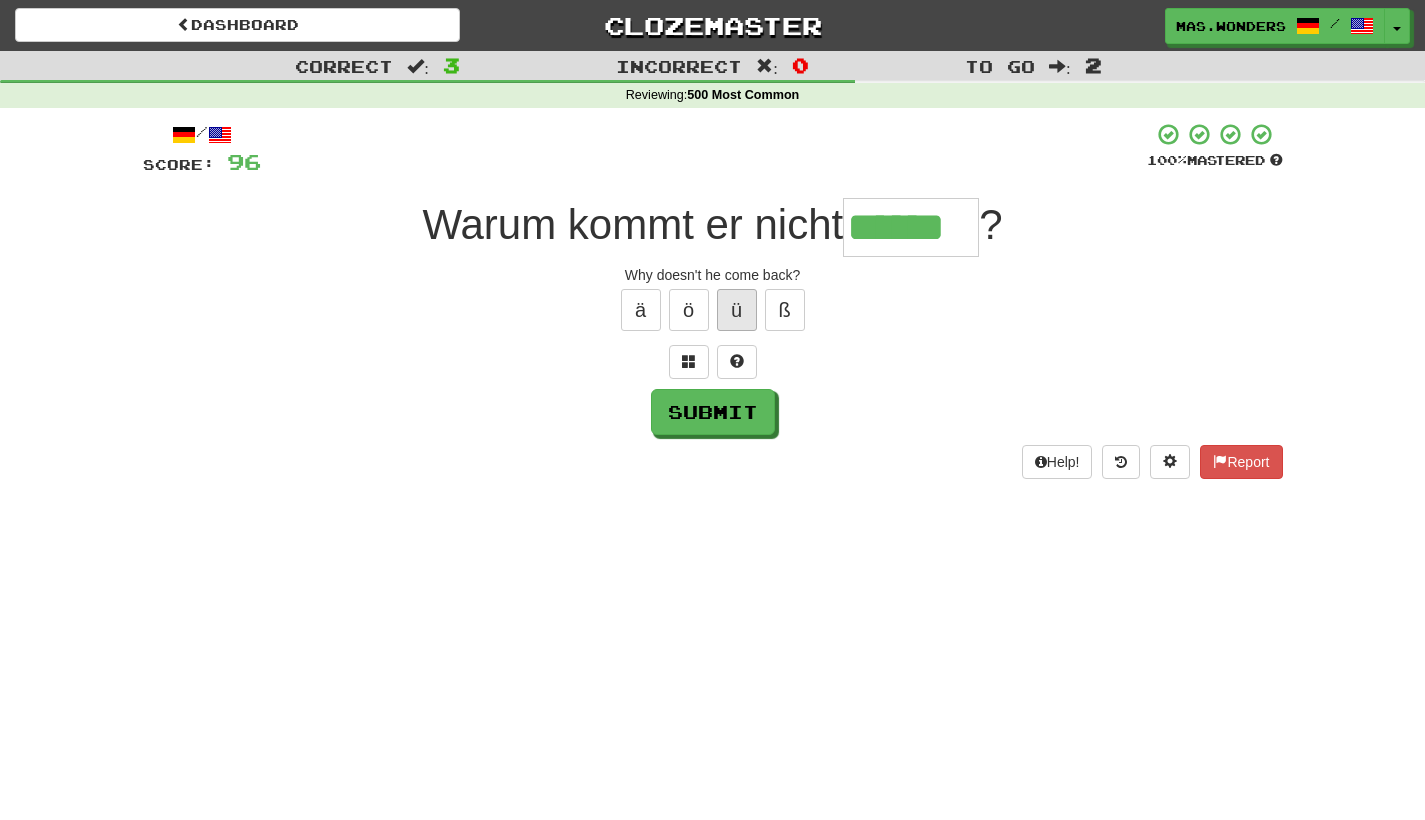 type on "******" 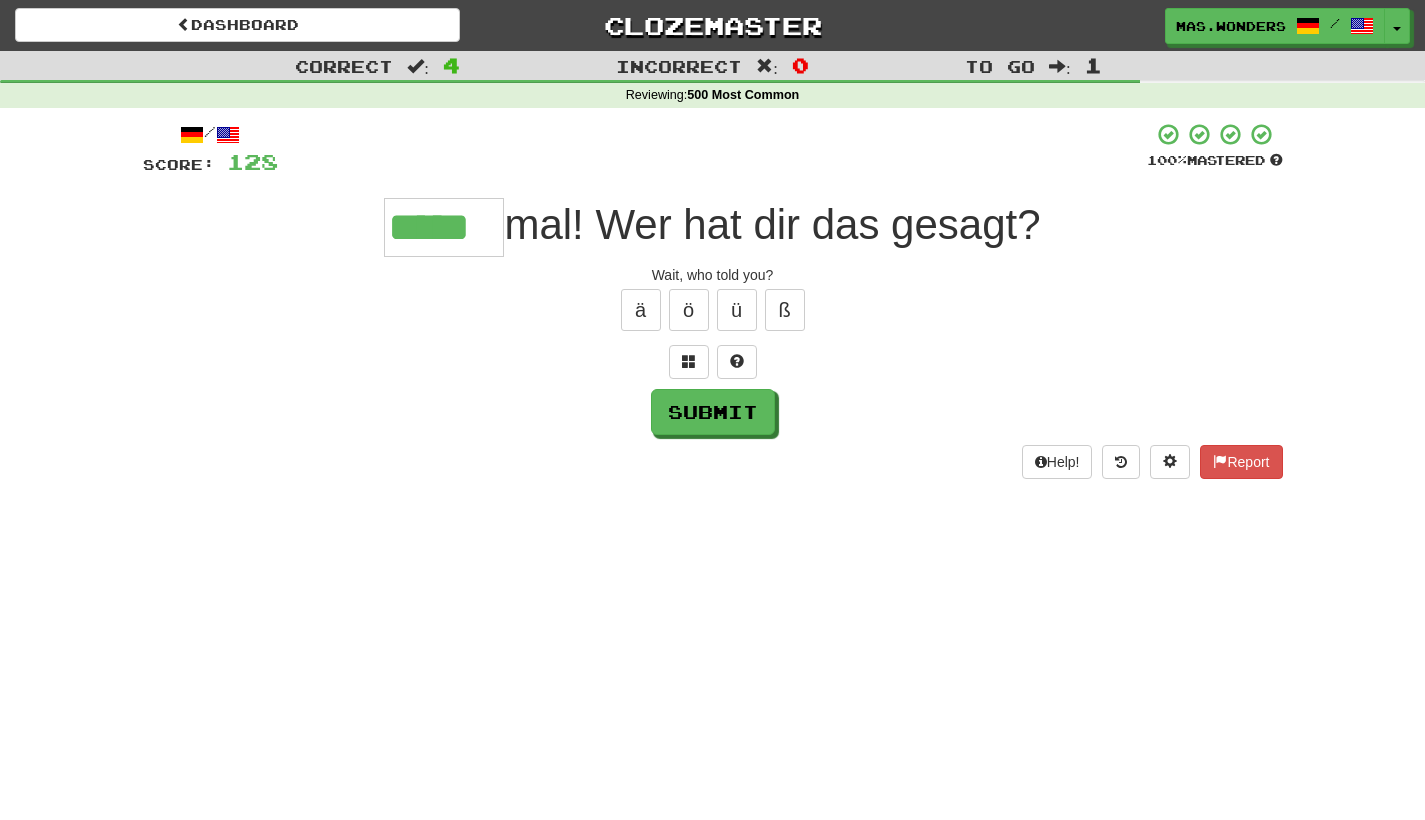 type on "*****" 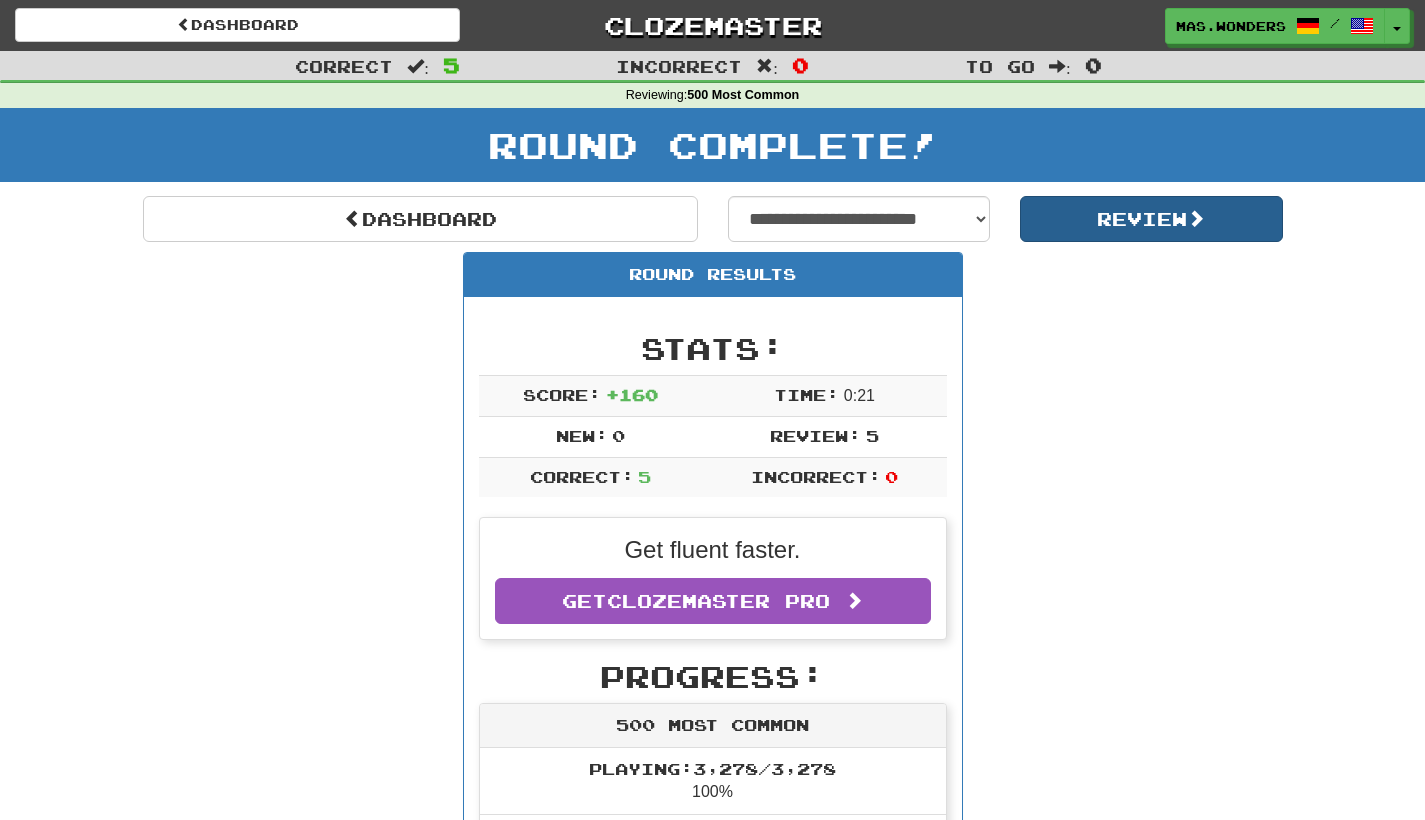 click on "Review" at bounding box center (1151, 219) 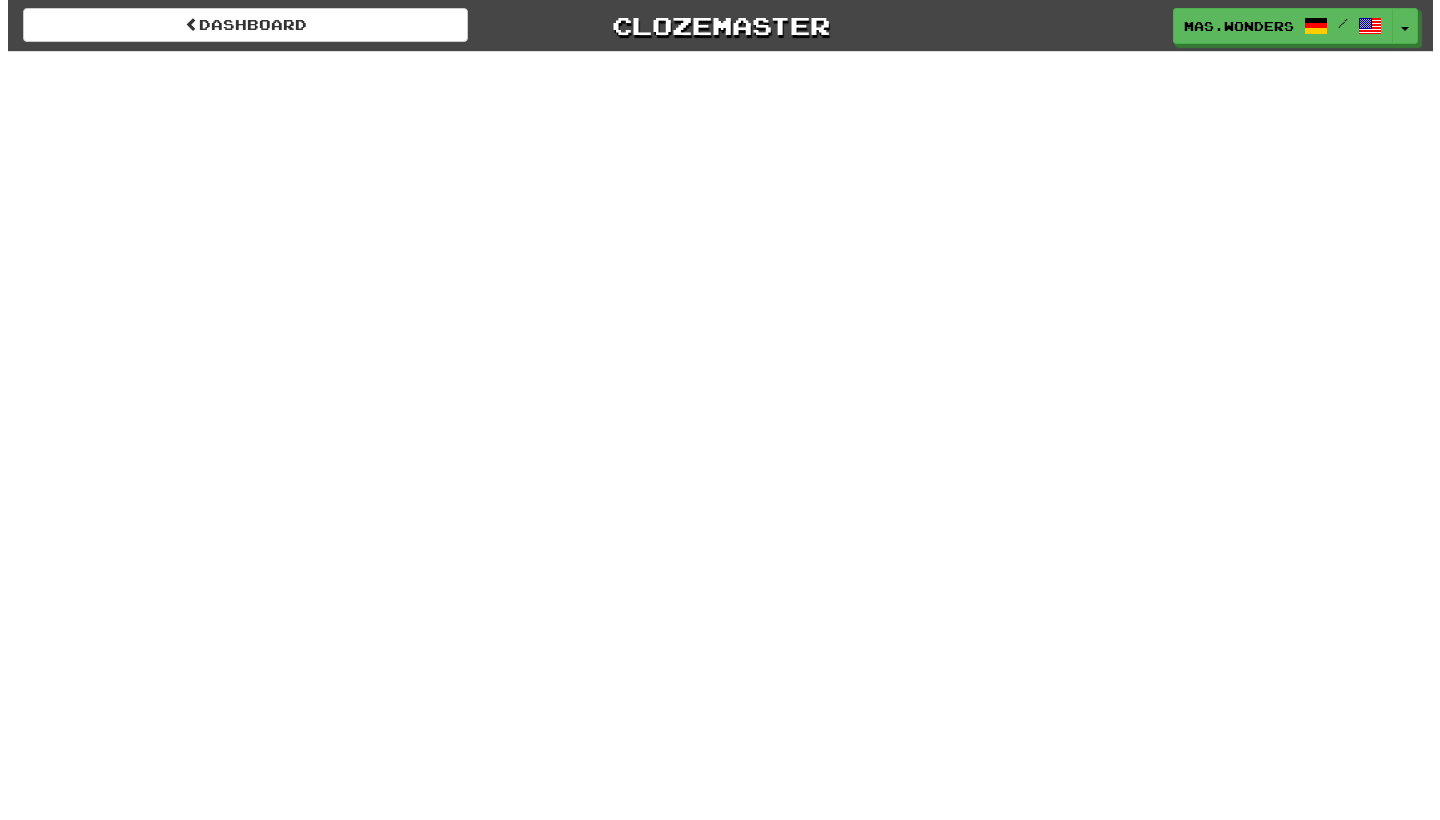 scroll, scrollTop: 0, scrollLeft: 0, axis: both 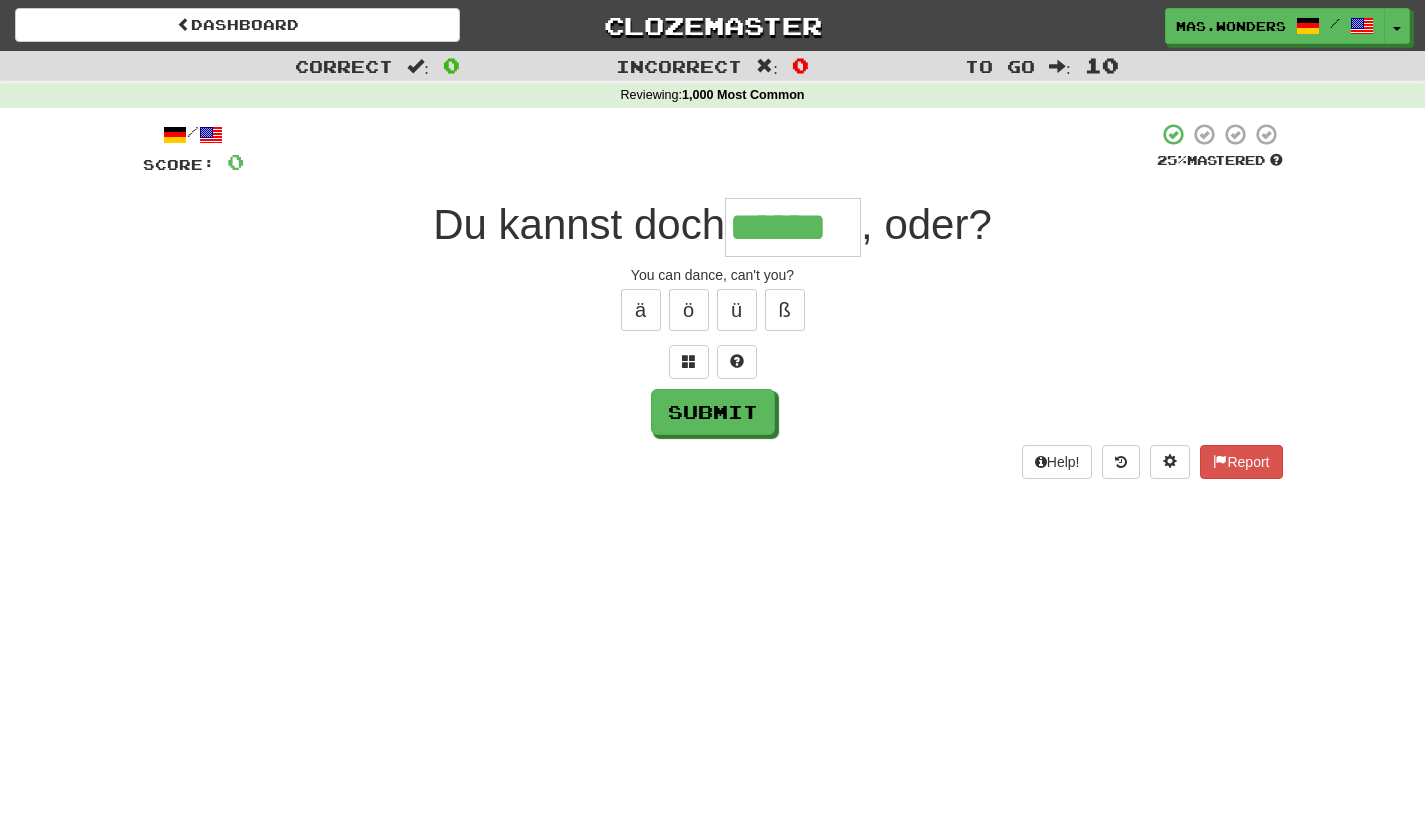 type on "******" 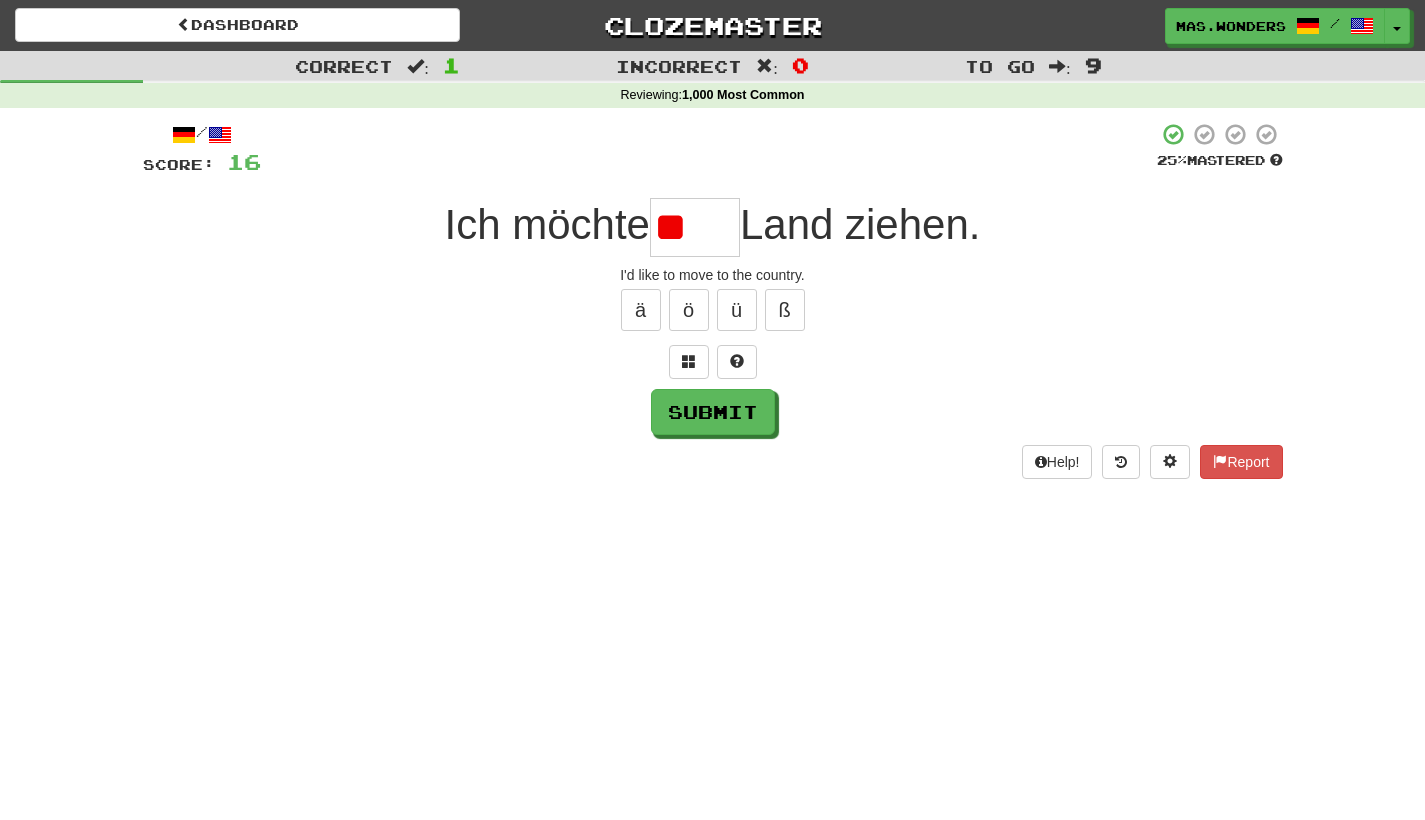 type on "*" 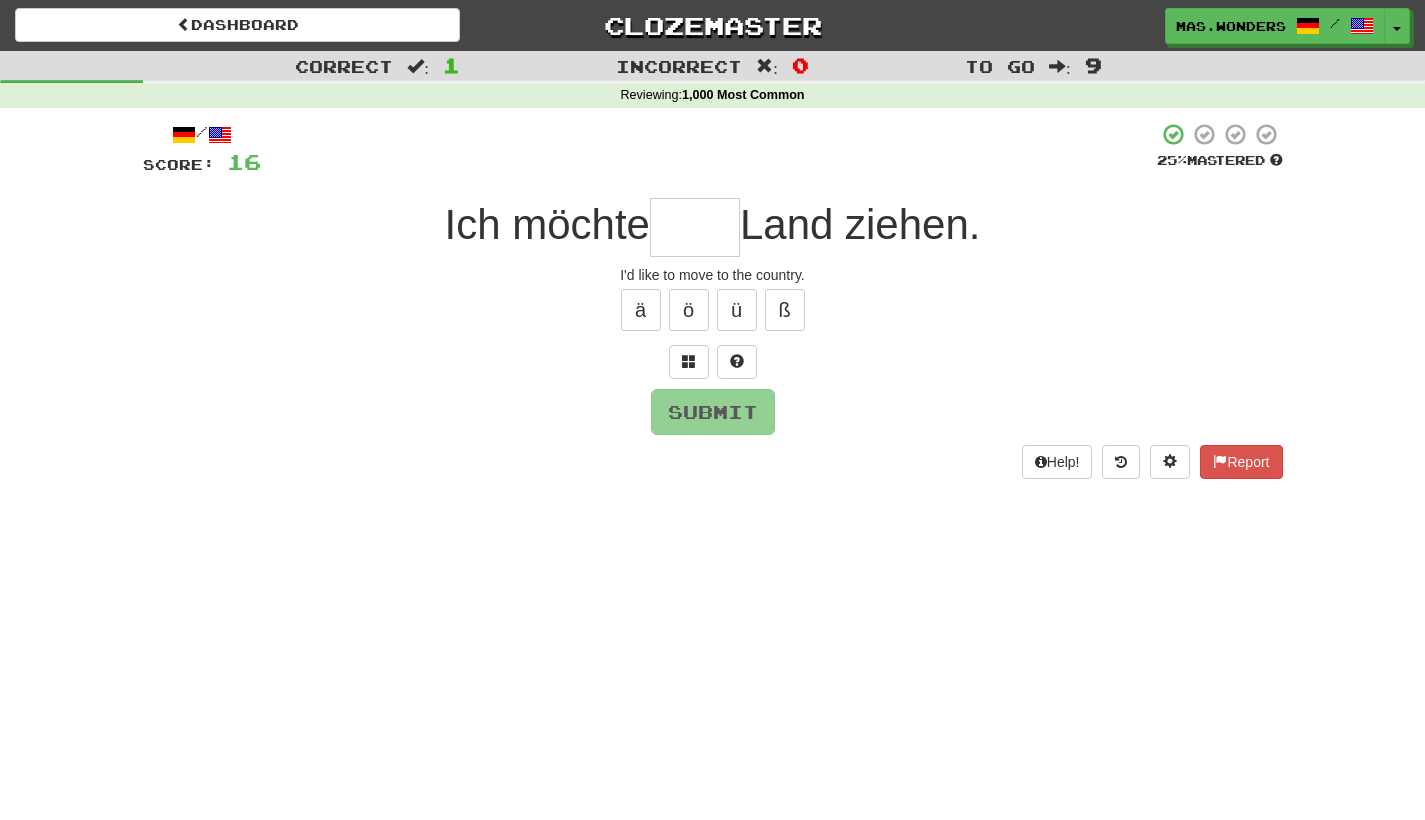 type on "*" 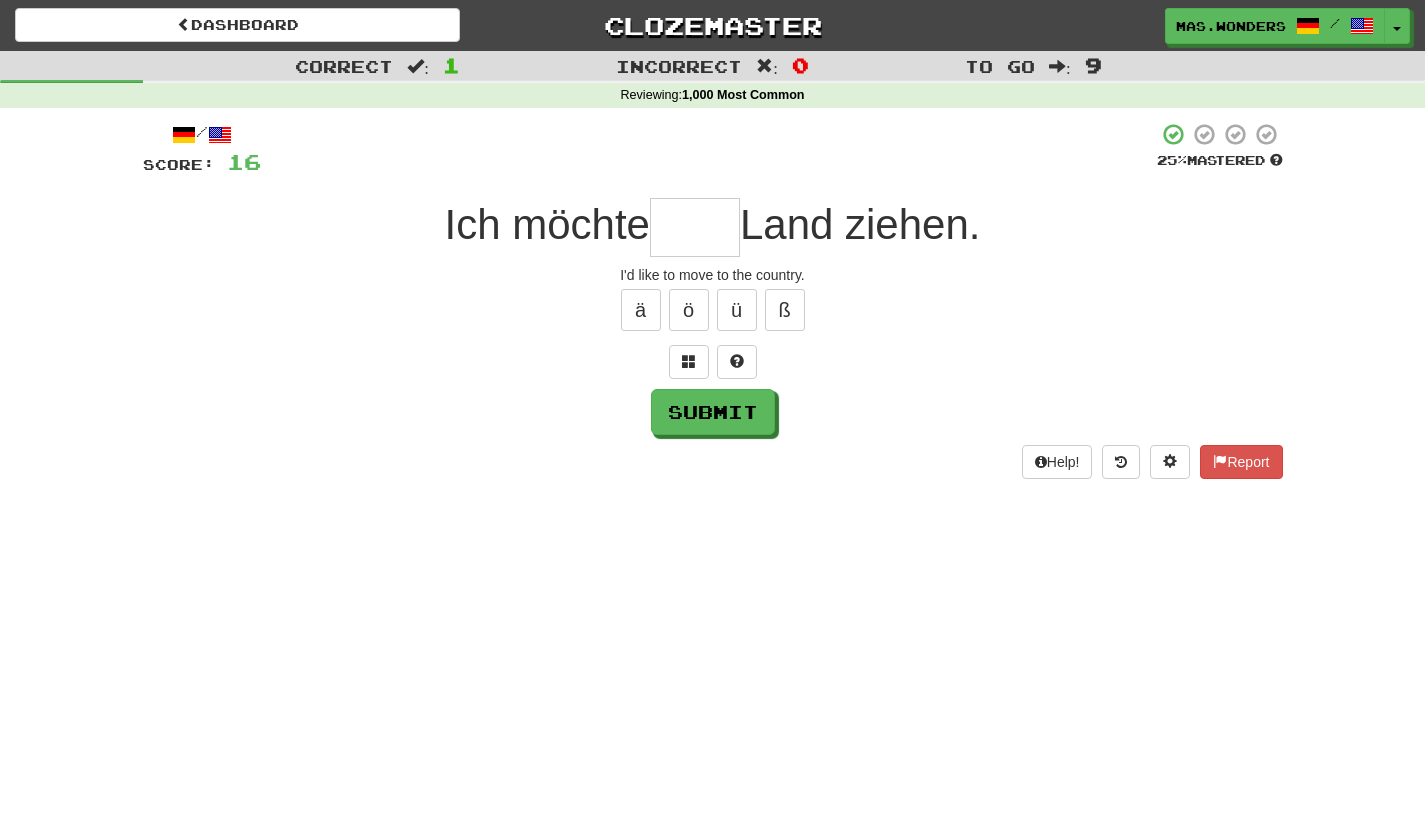 type on "*" 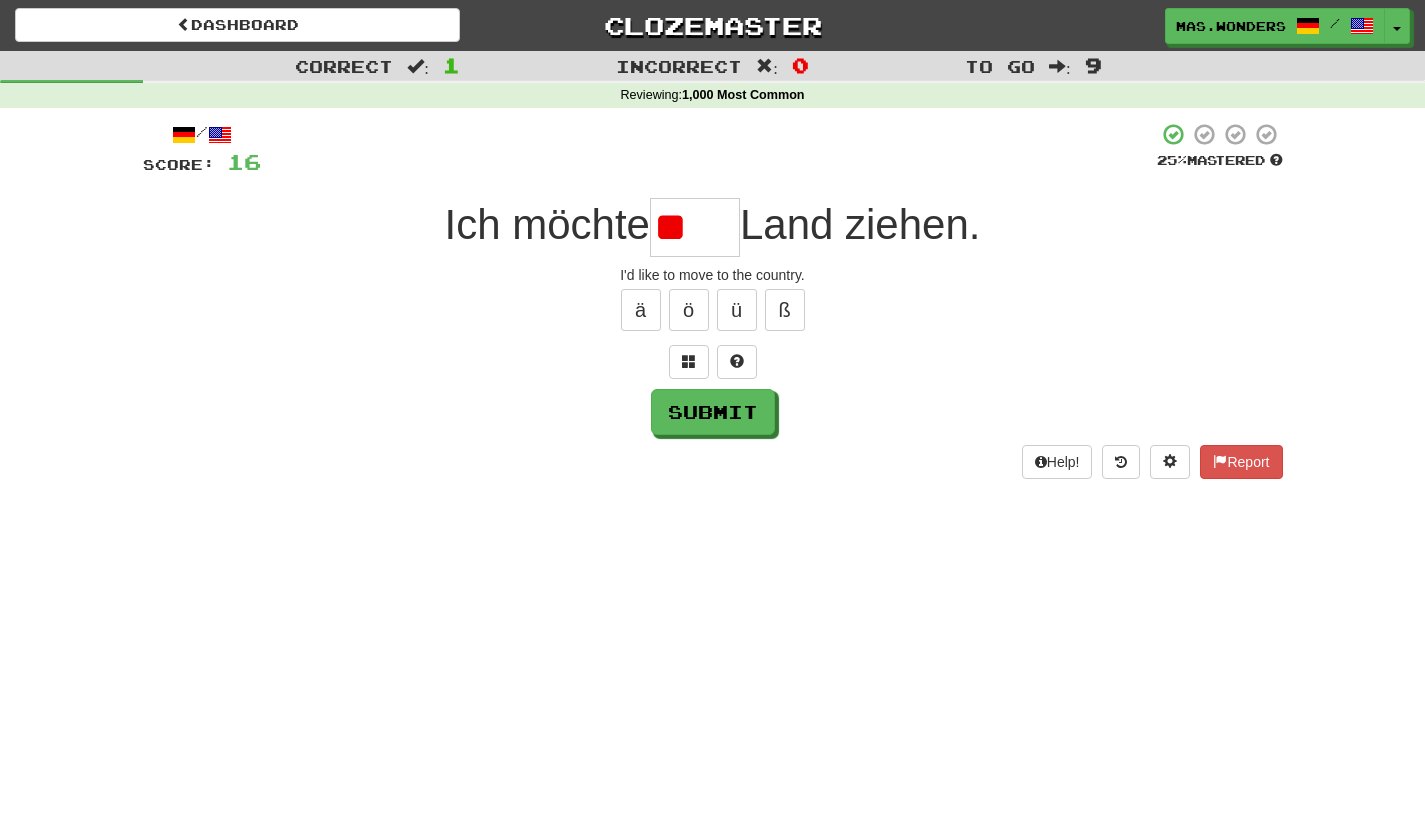 type on "*" 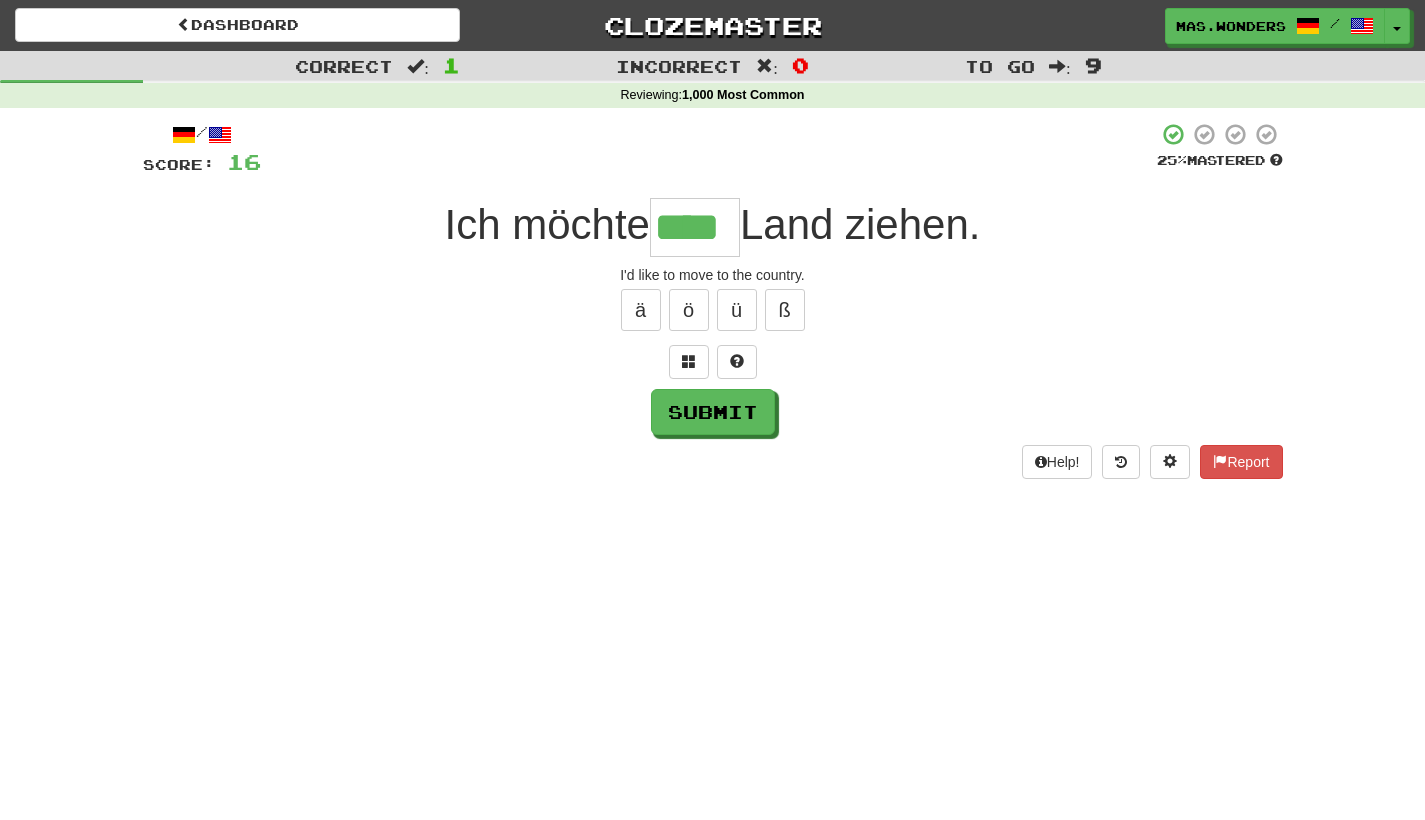 type on "****" 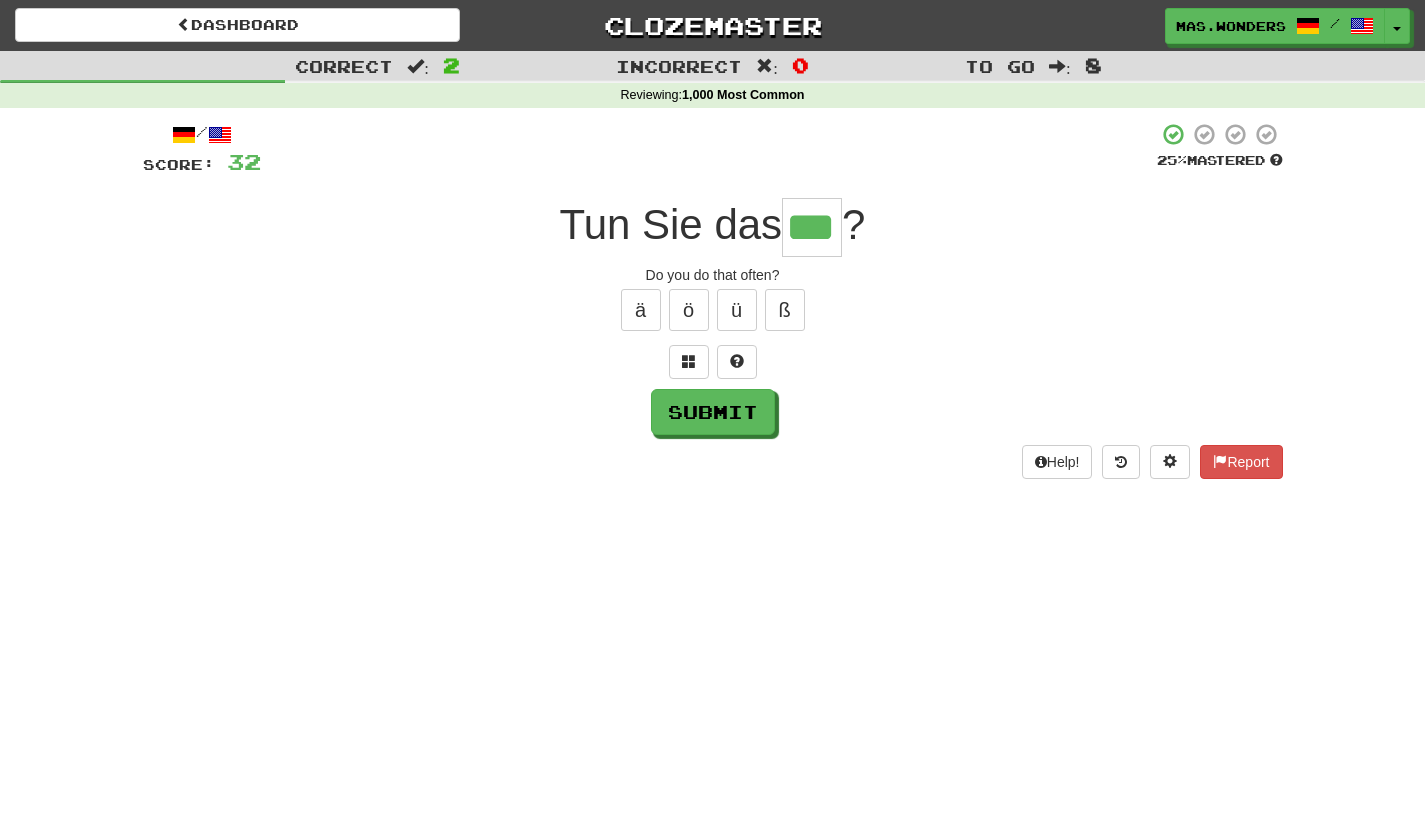 type on "***" 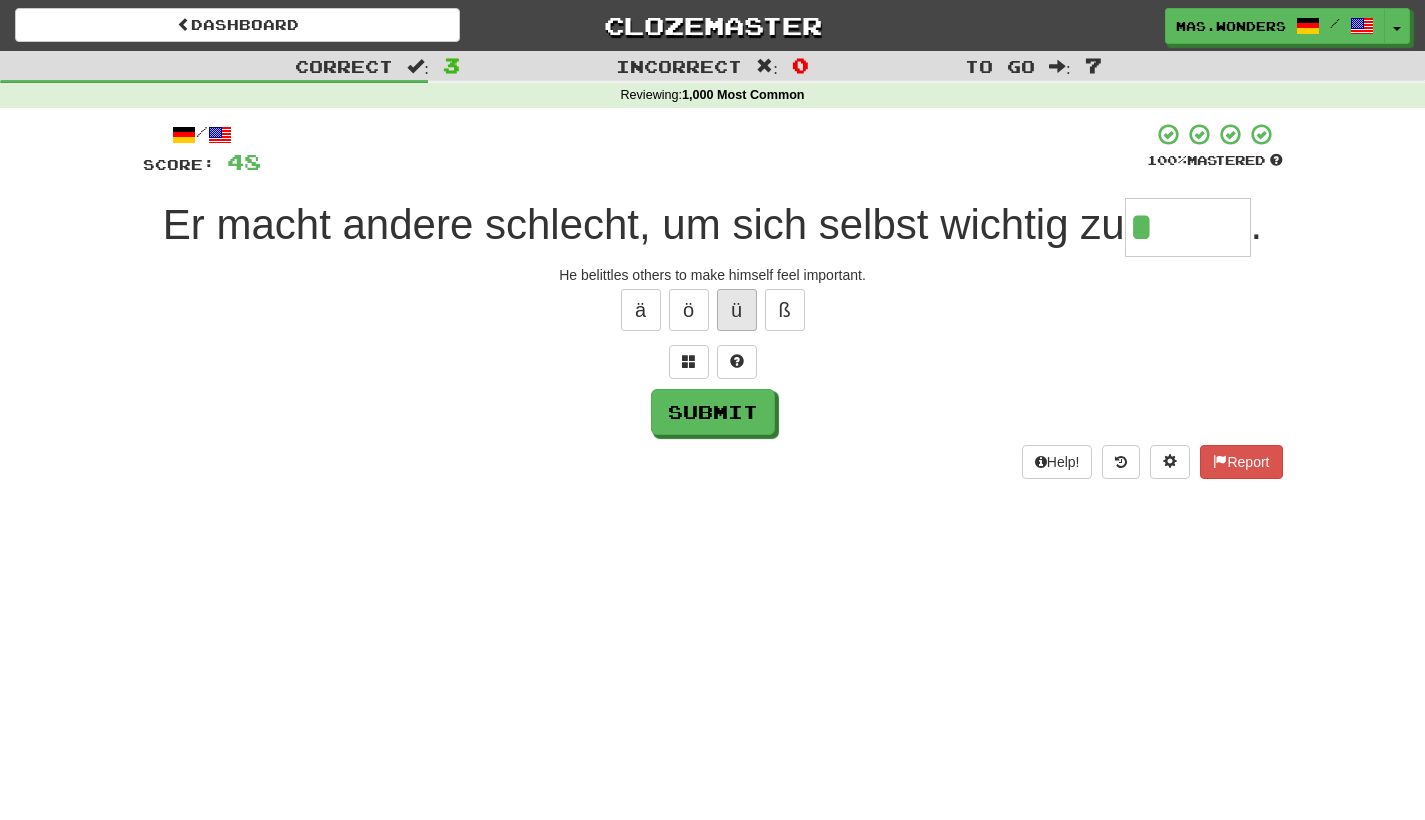 click on "ü" at bounding box center [737, 310] 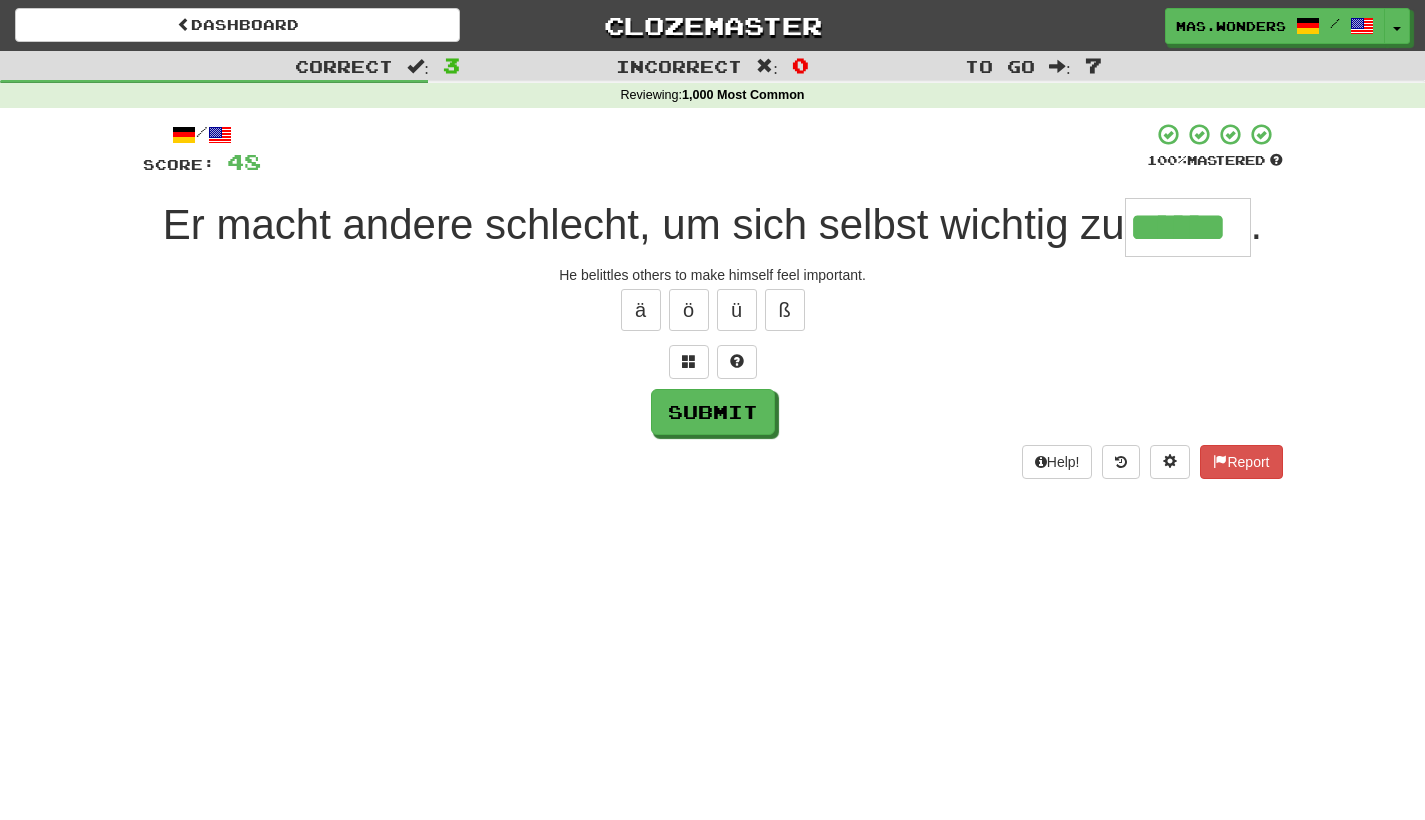 type on "******" 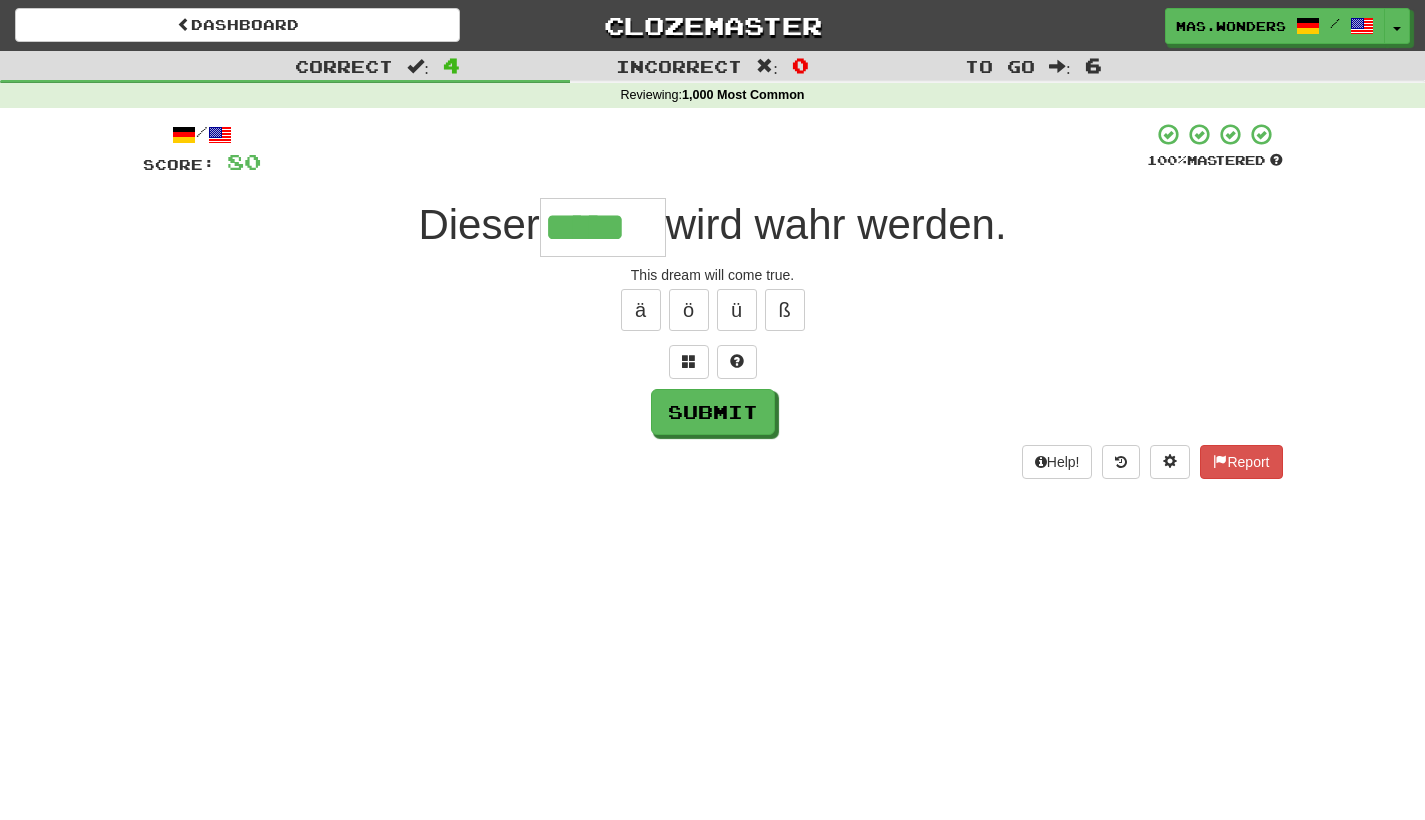 type on "*****" 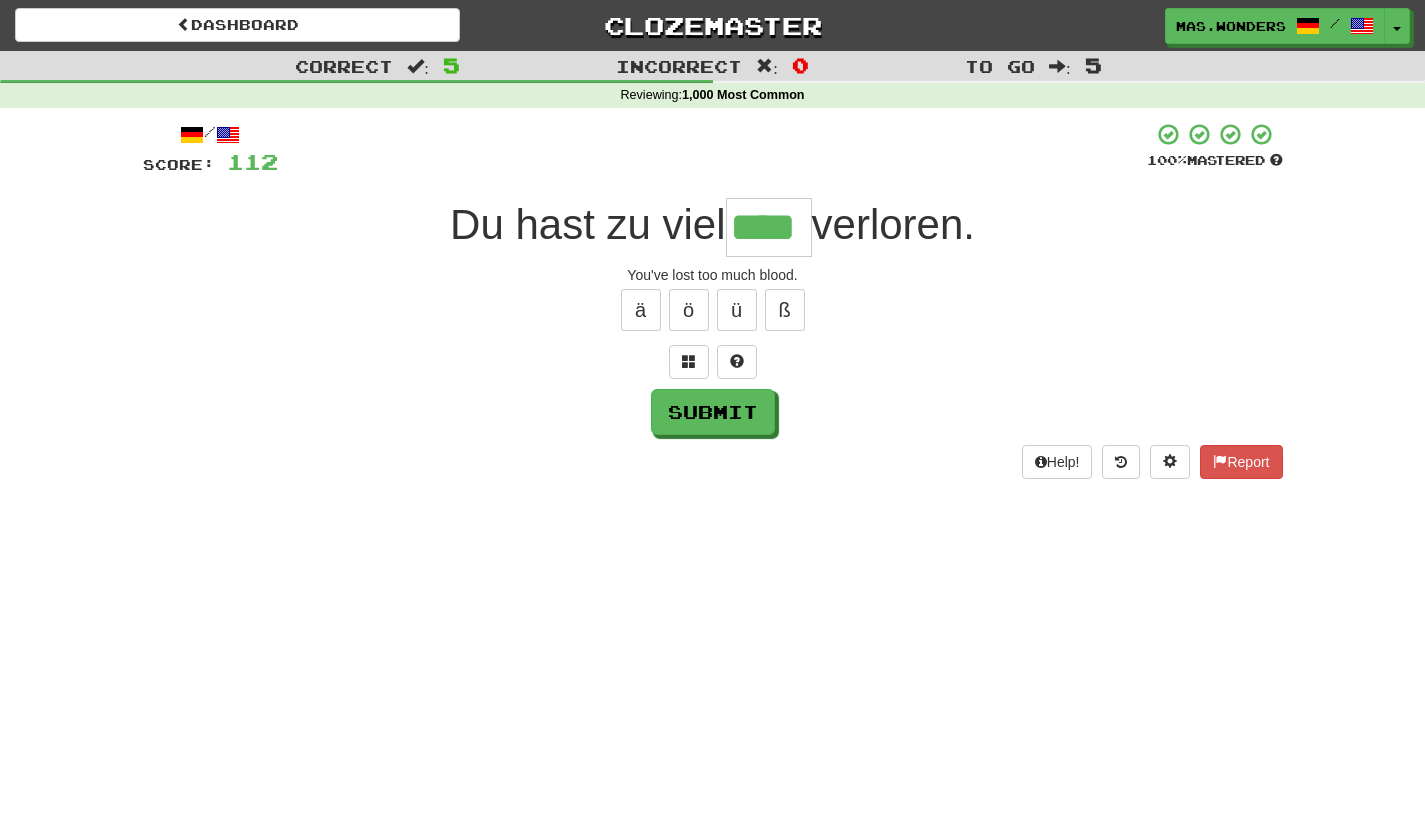type on "****" 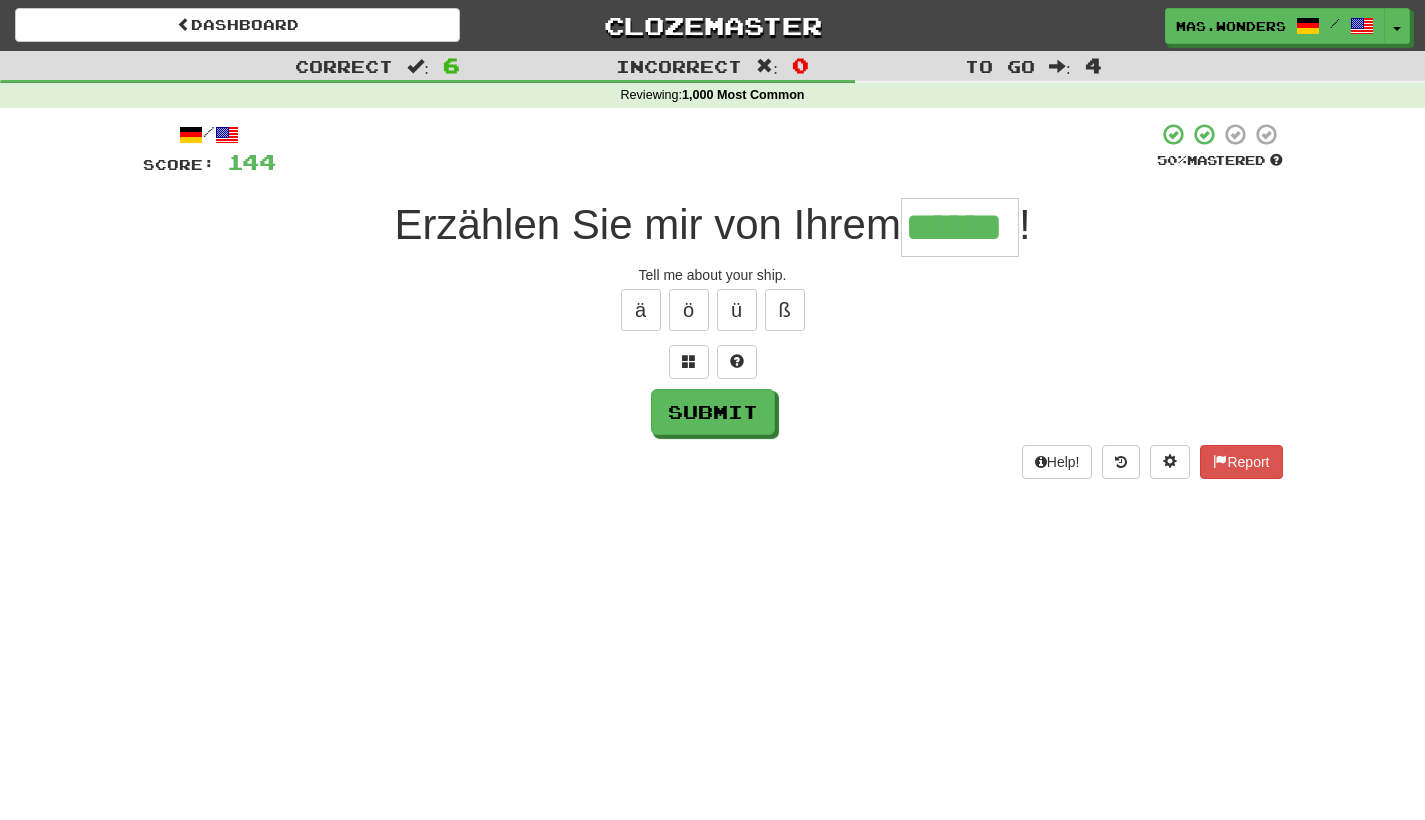 type on "******" 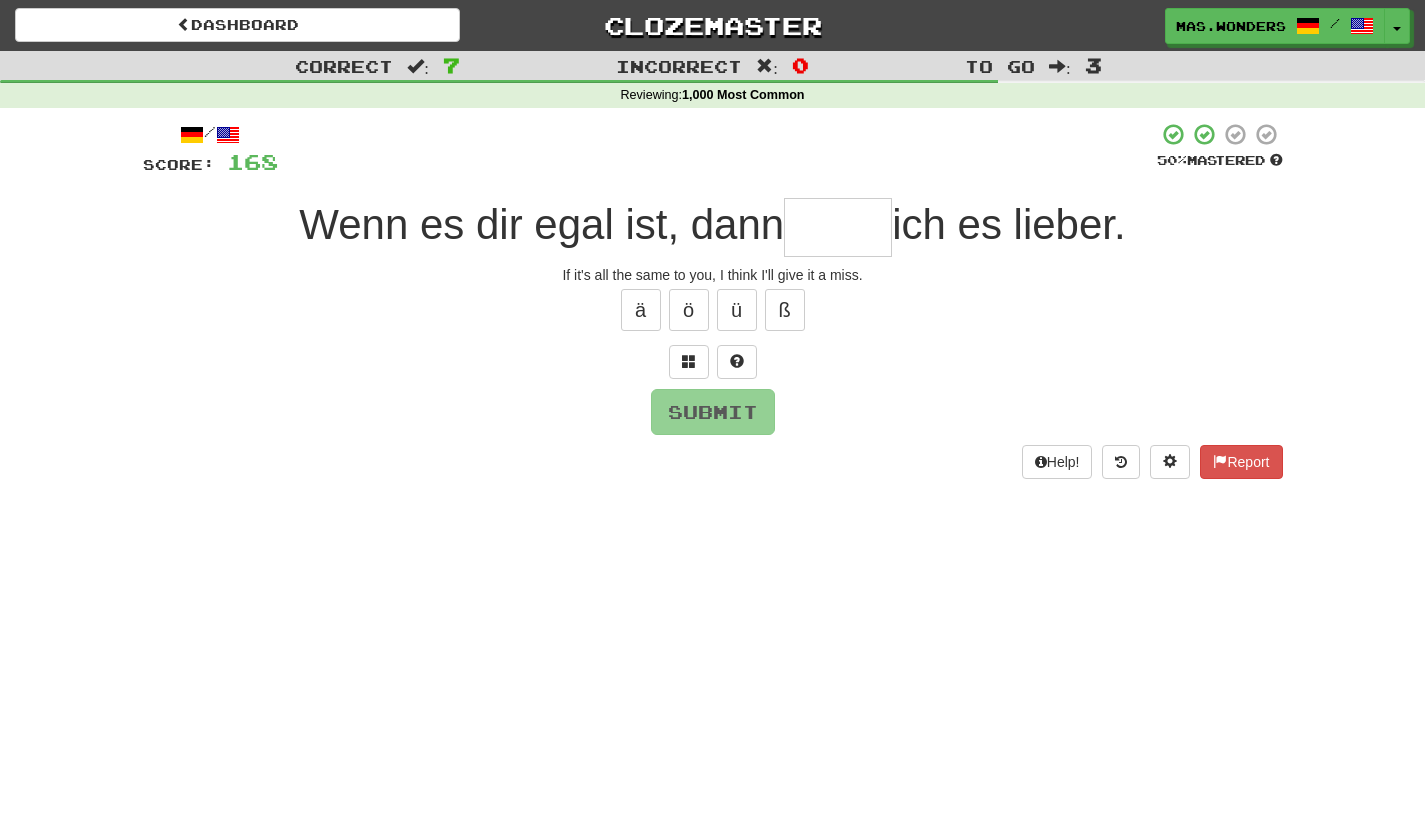 type on "*" 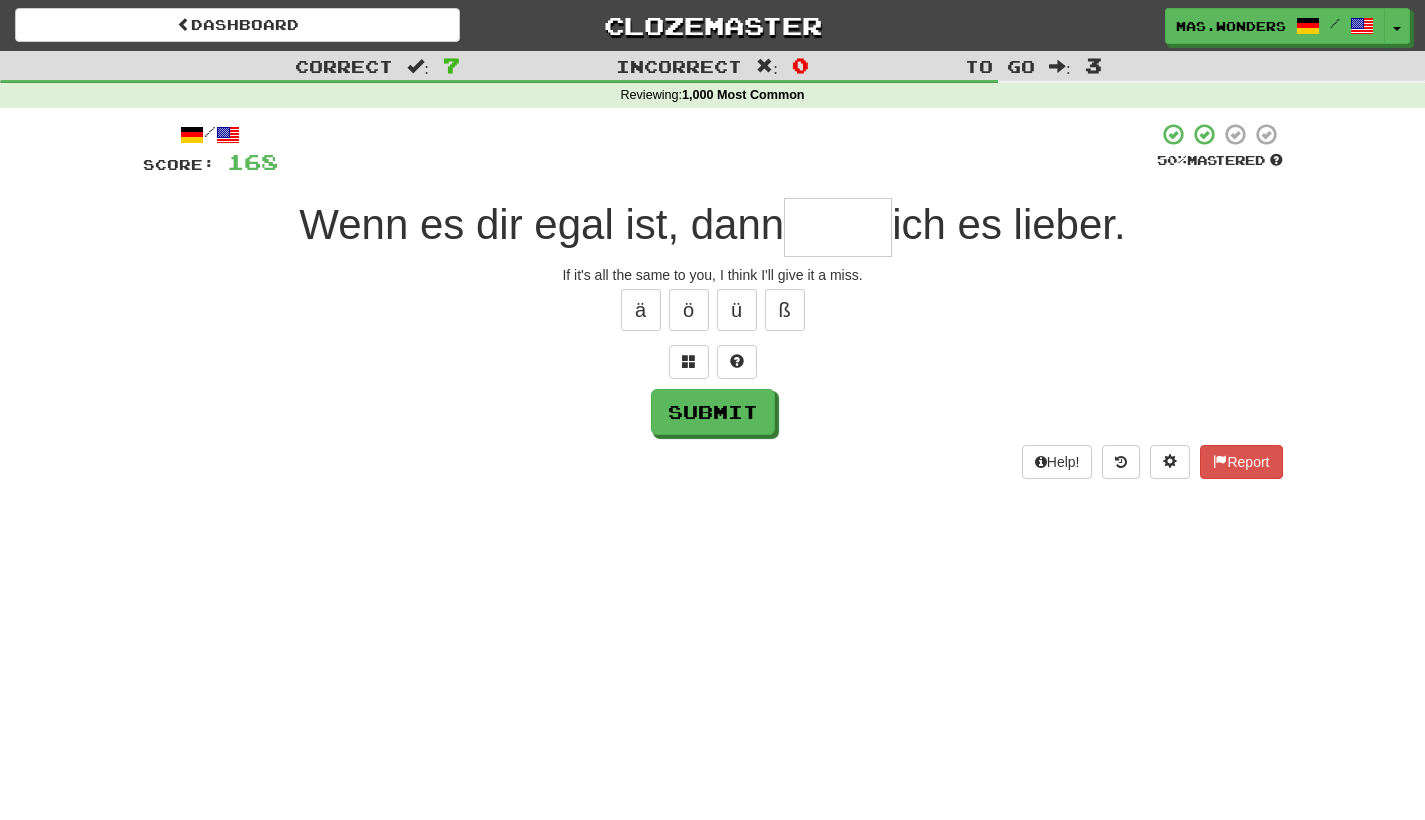 type on "*" 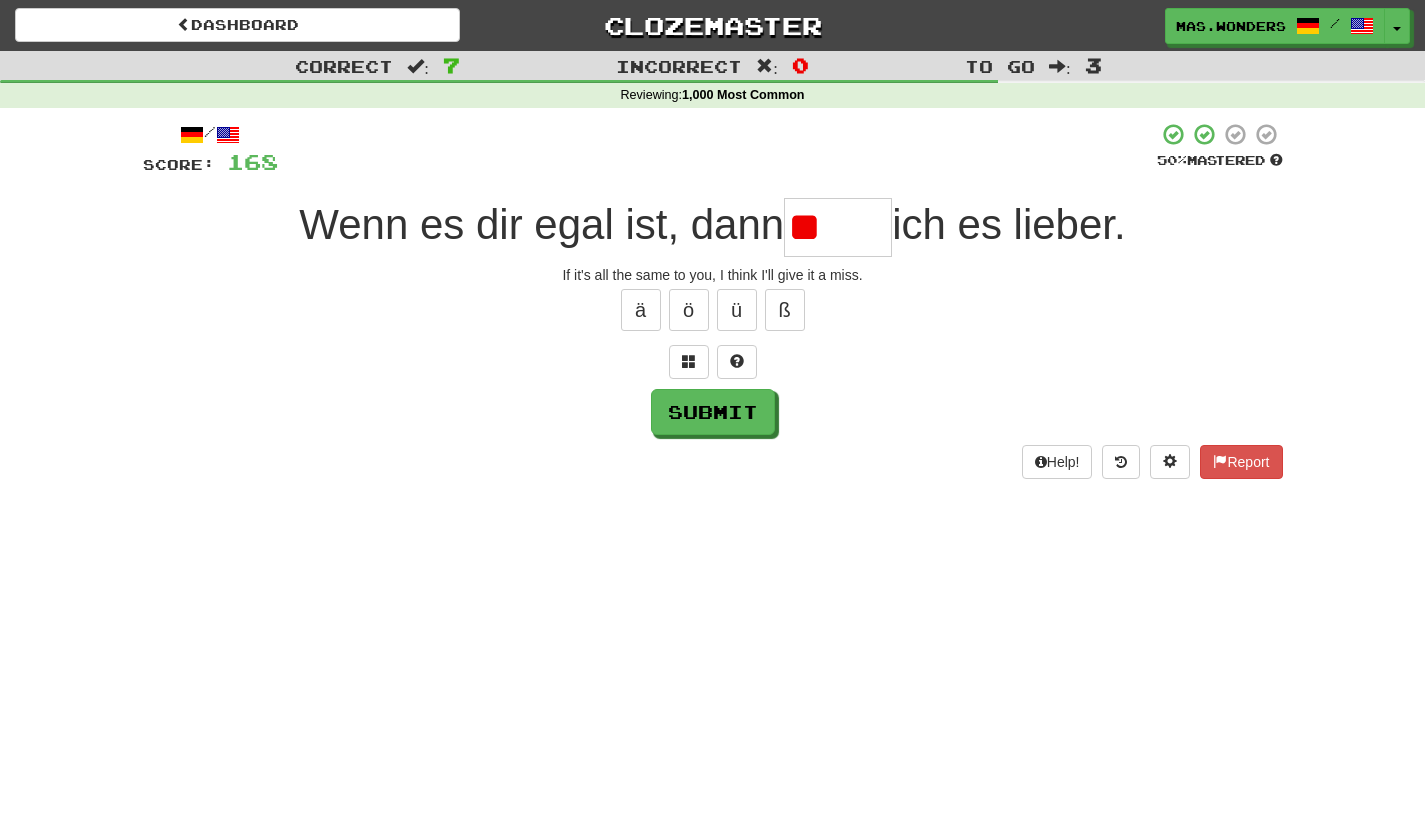 type on "*" 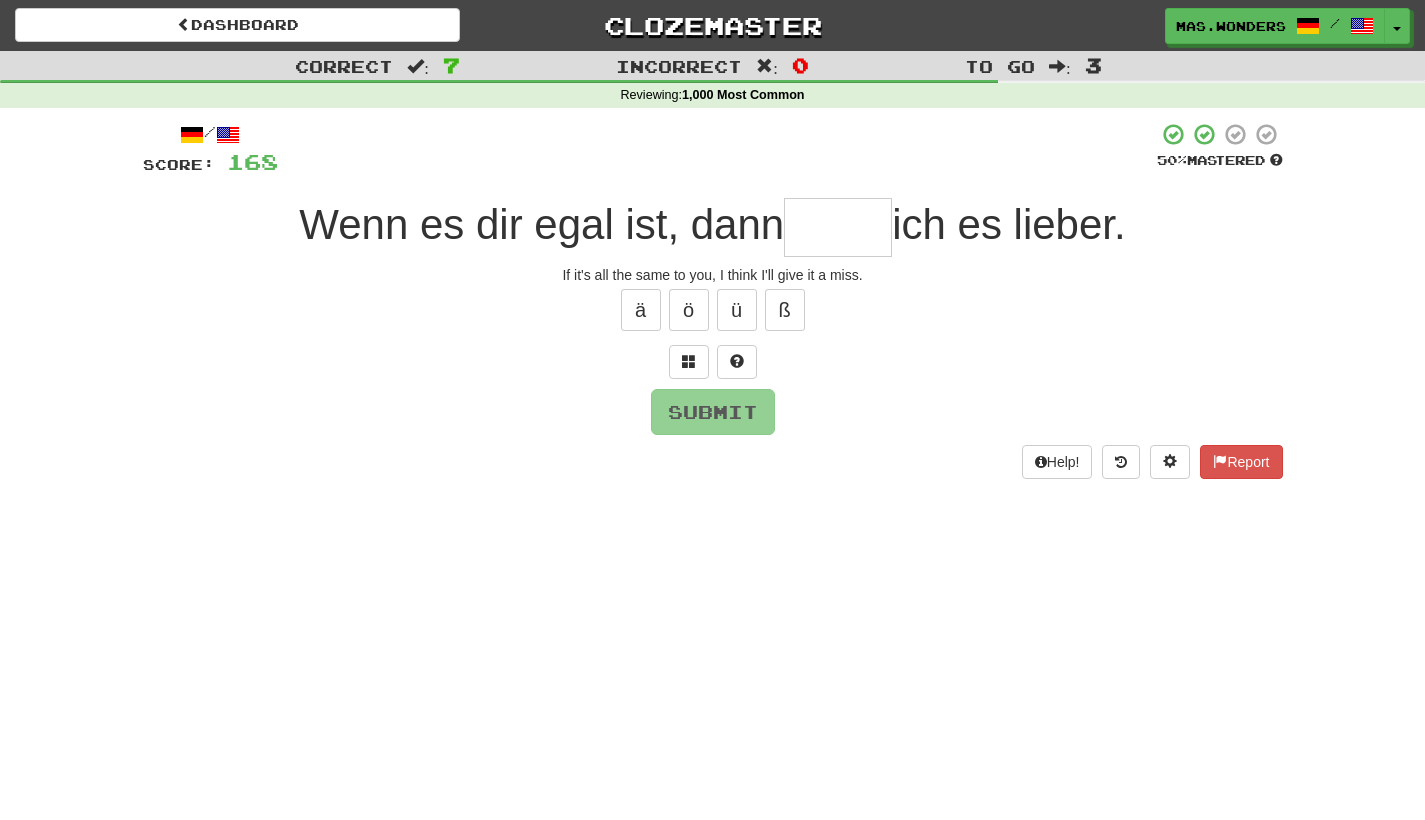 type on "*" 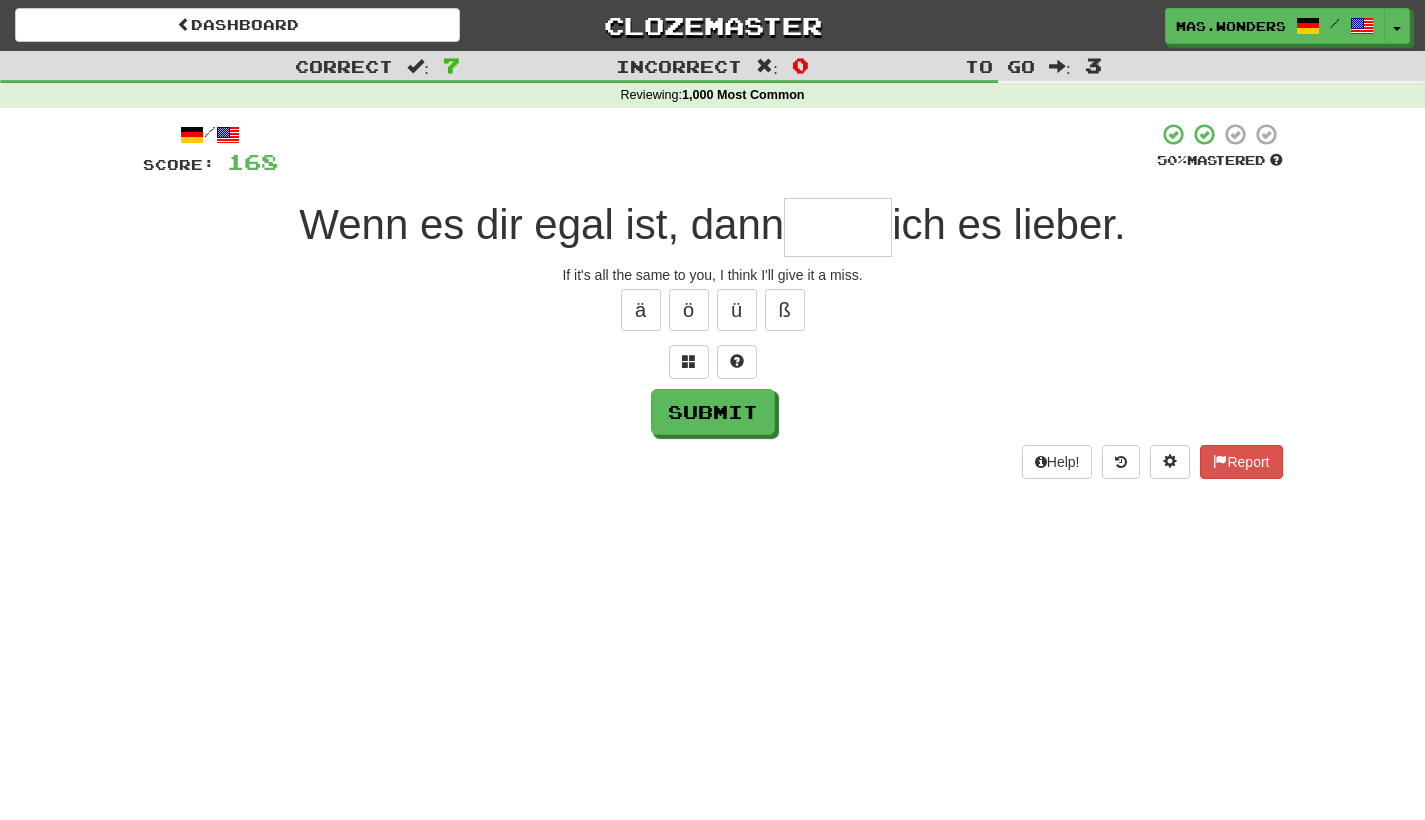 type on "*" 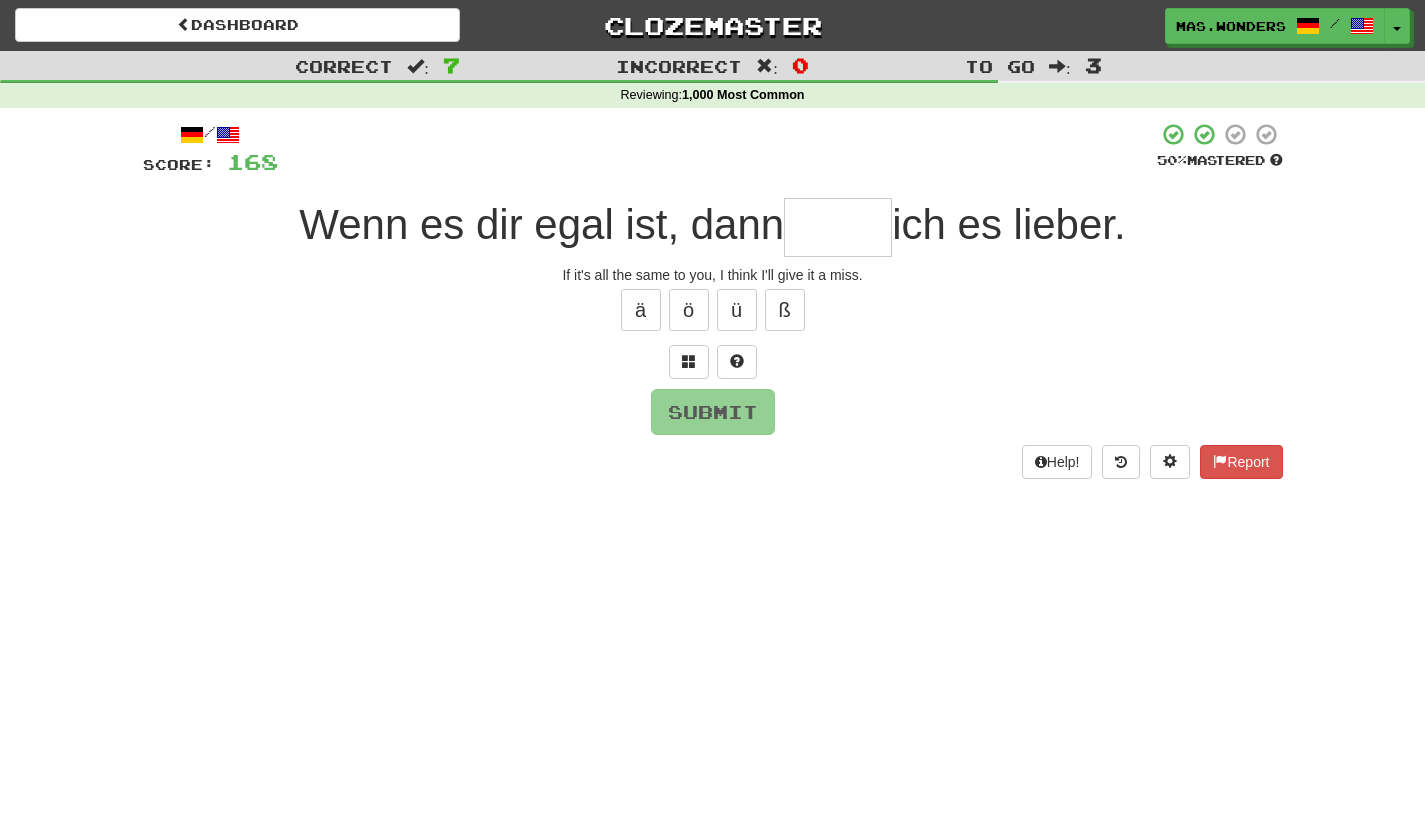 type on "*" 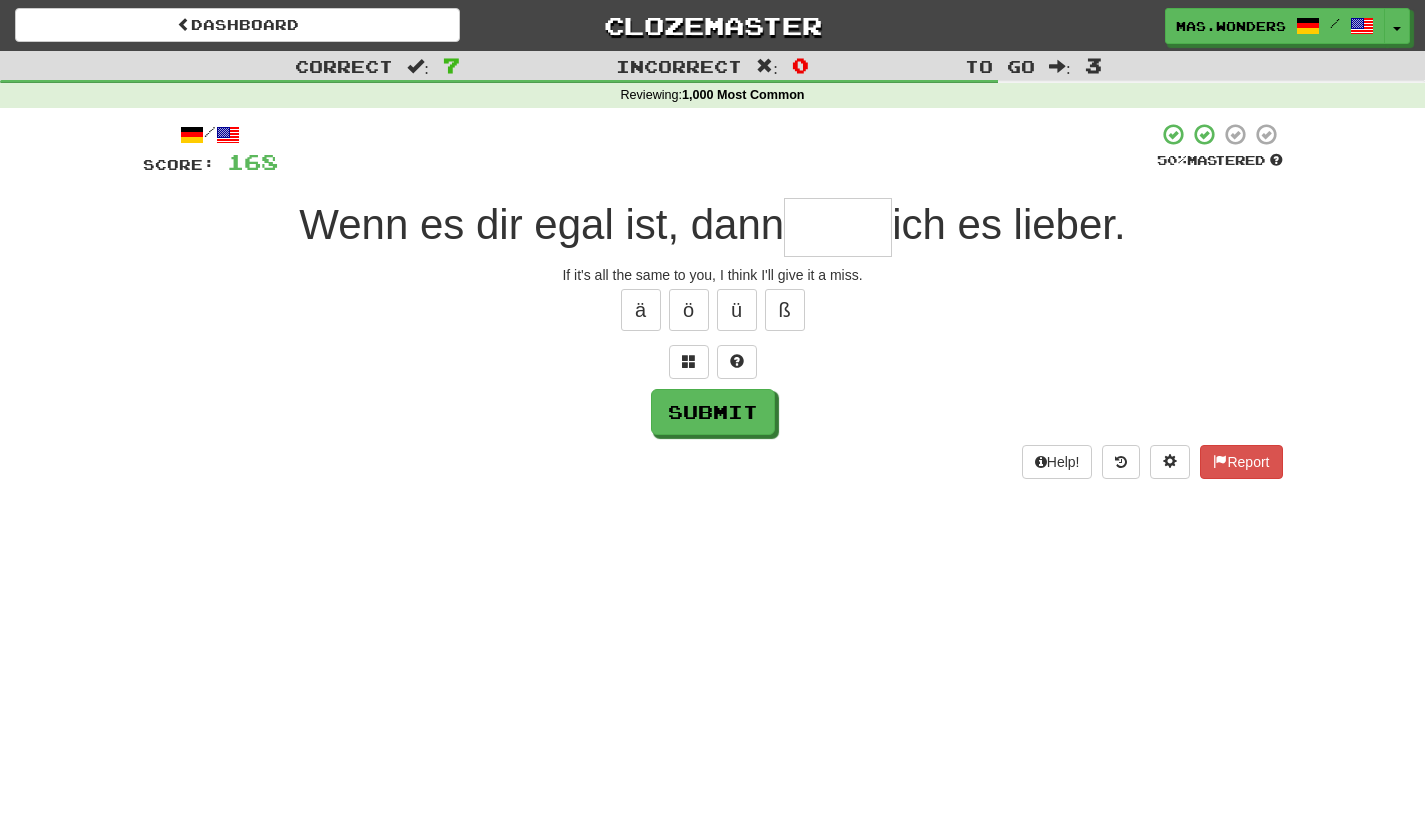 type on "*" 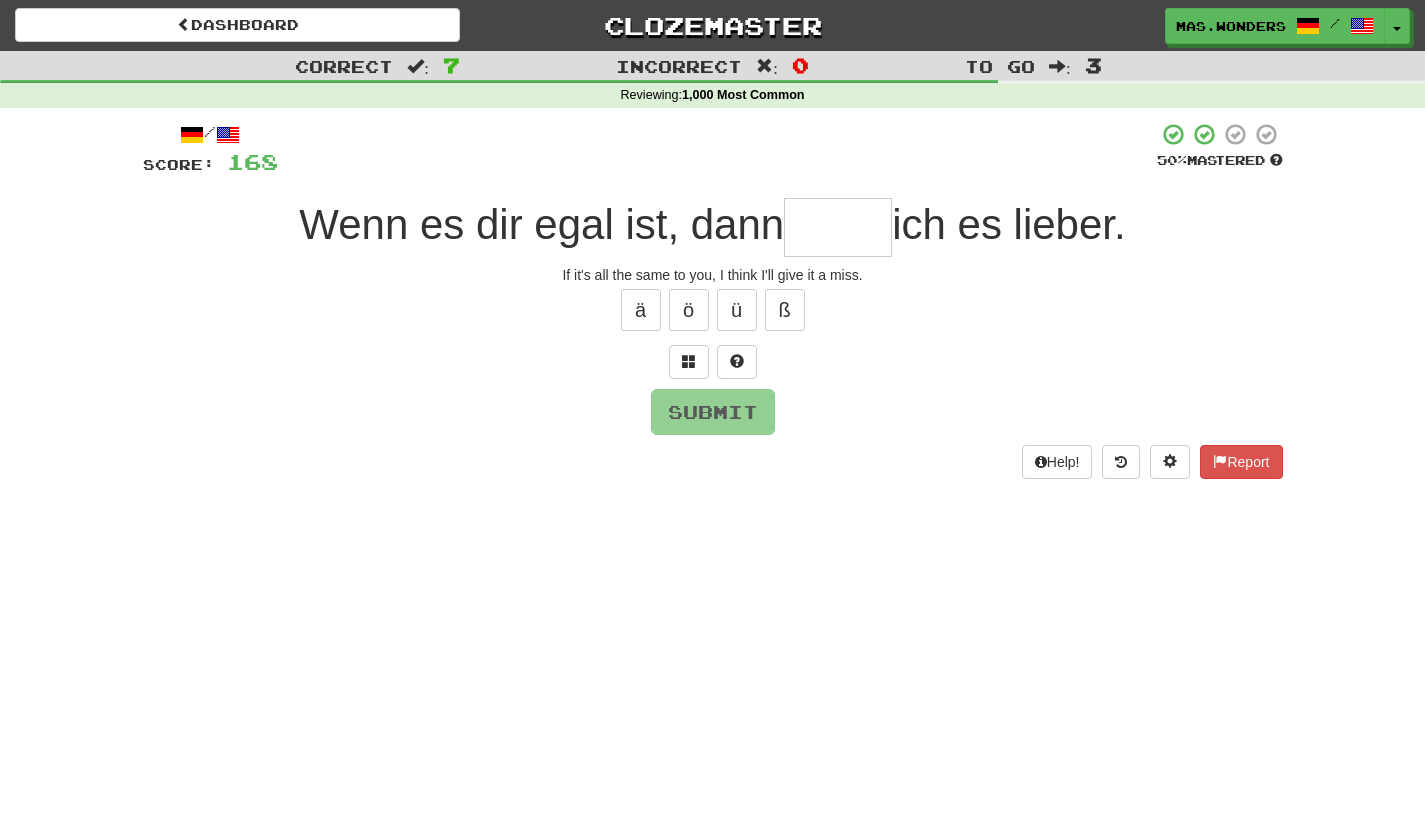 type on "*" 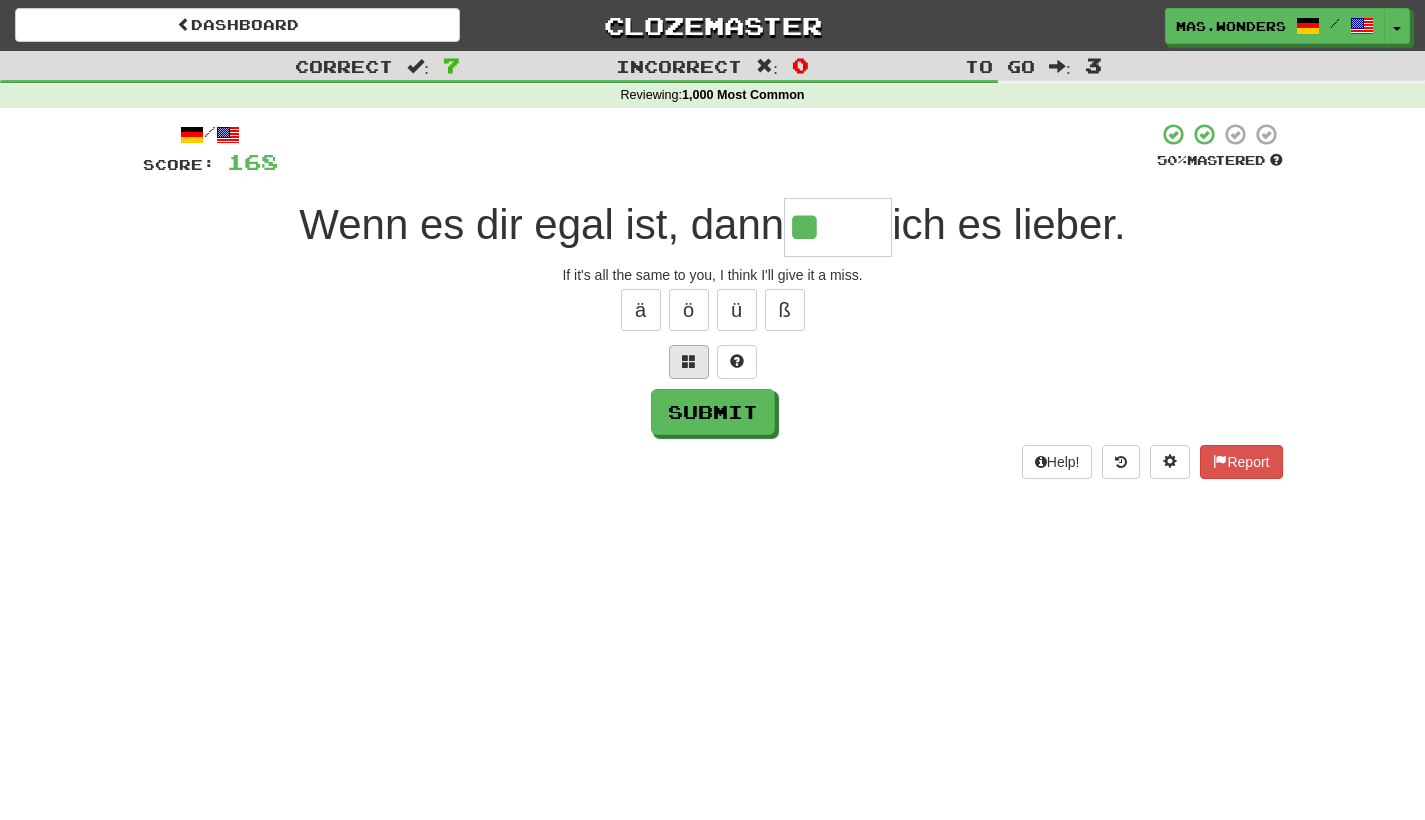 click at bounding box center (689, 361) 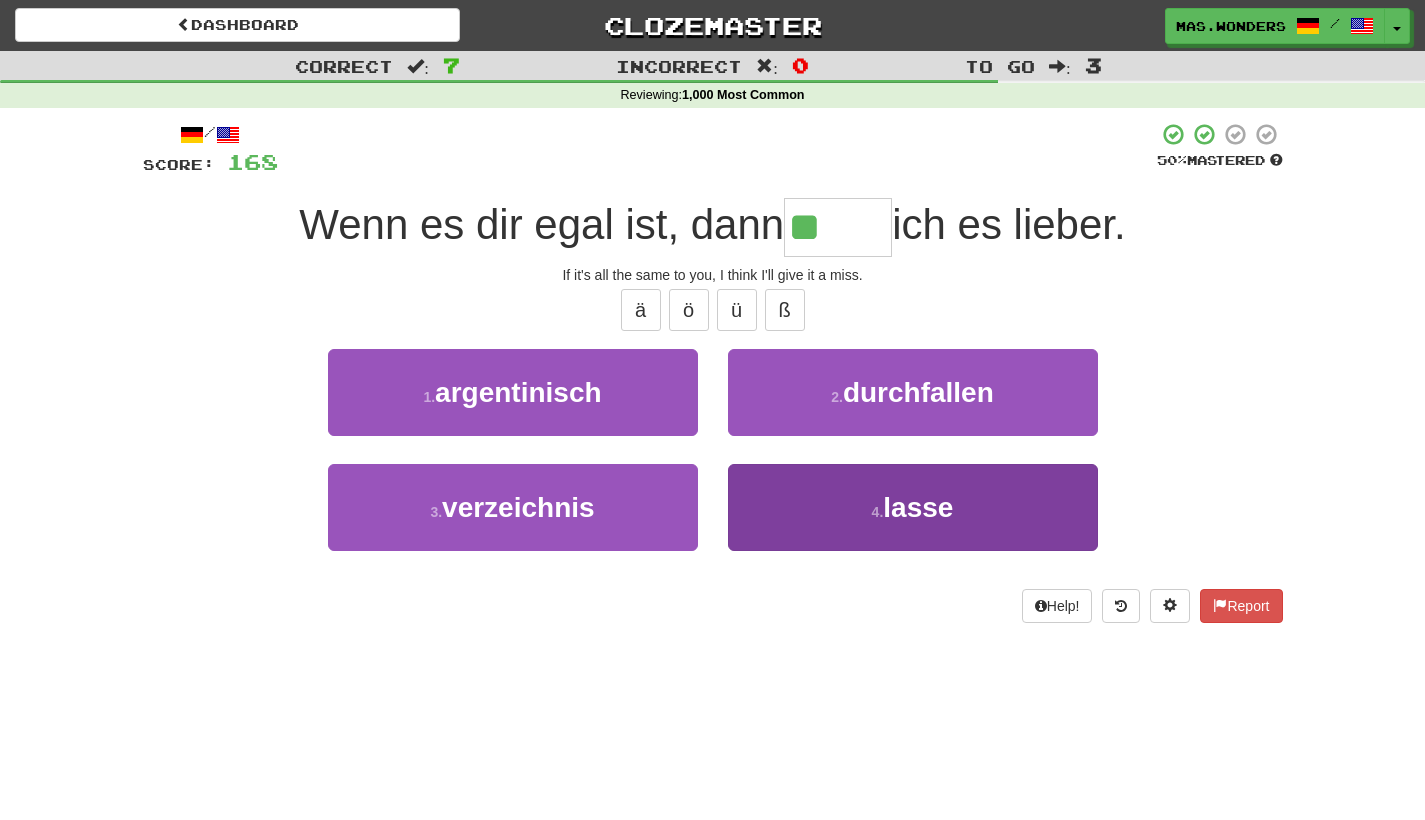 click on "4 .  lasse" at bounding box center [913, 507] 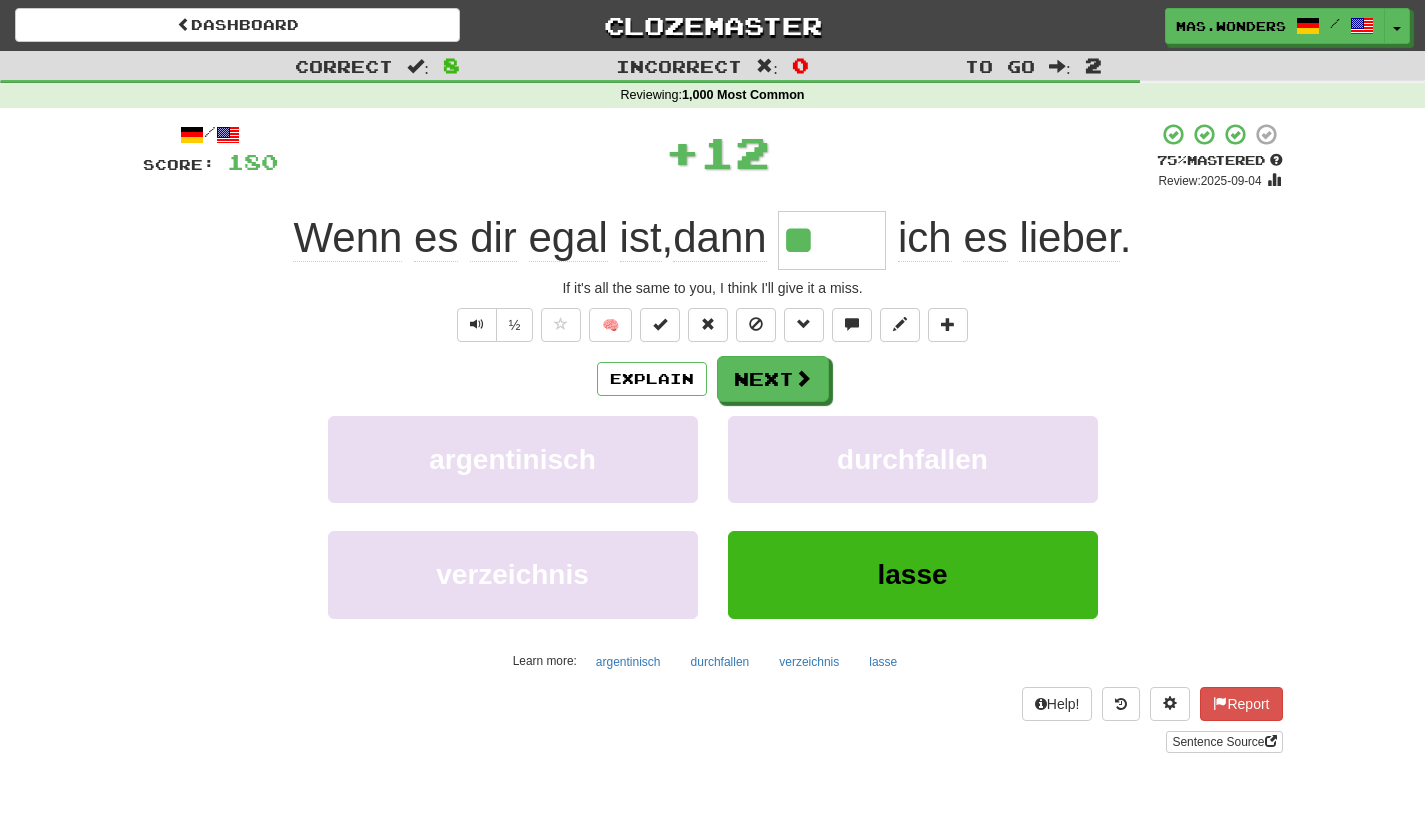 type on "*****" 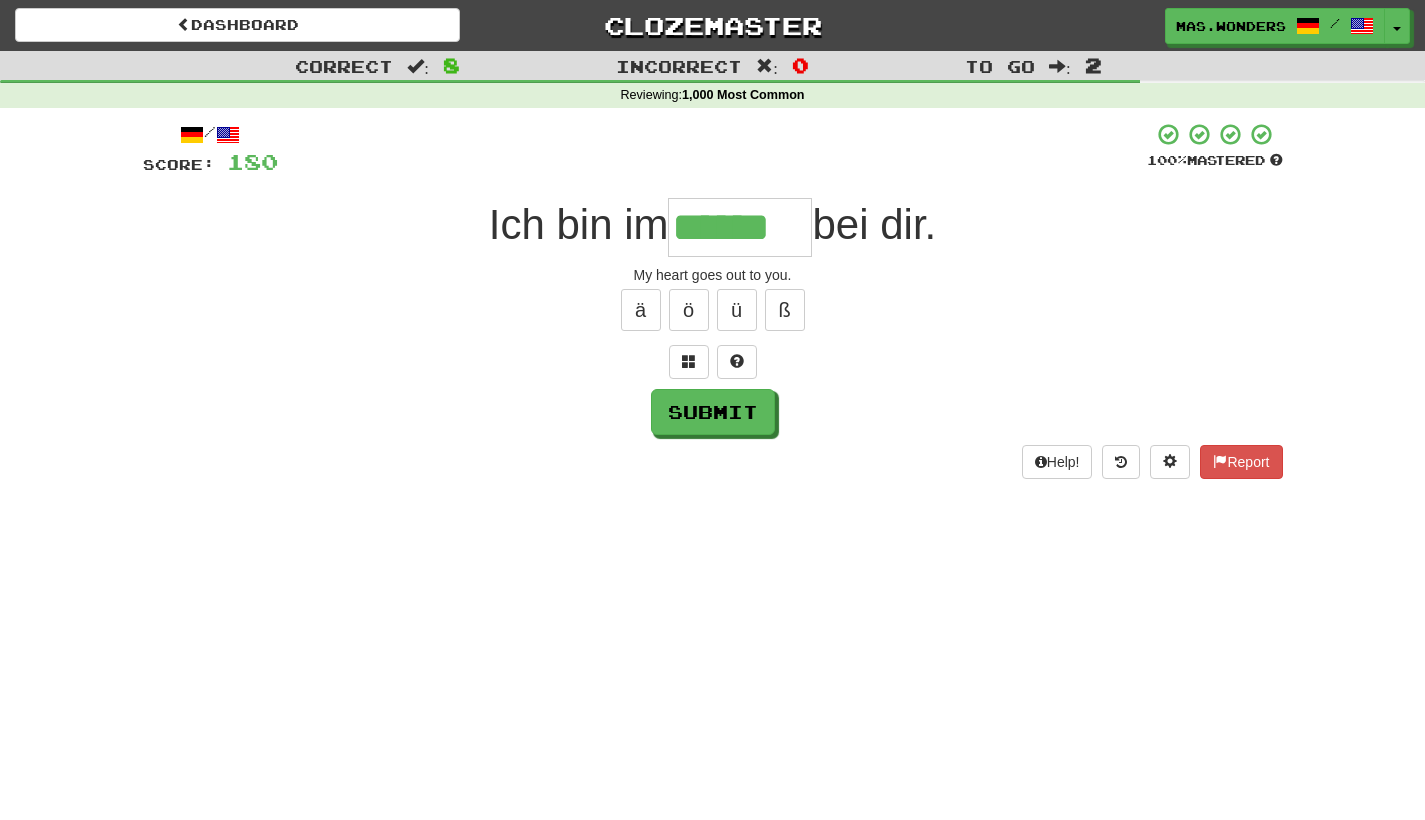 type on "******" 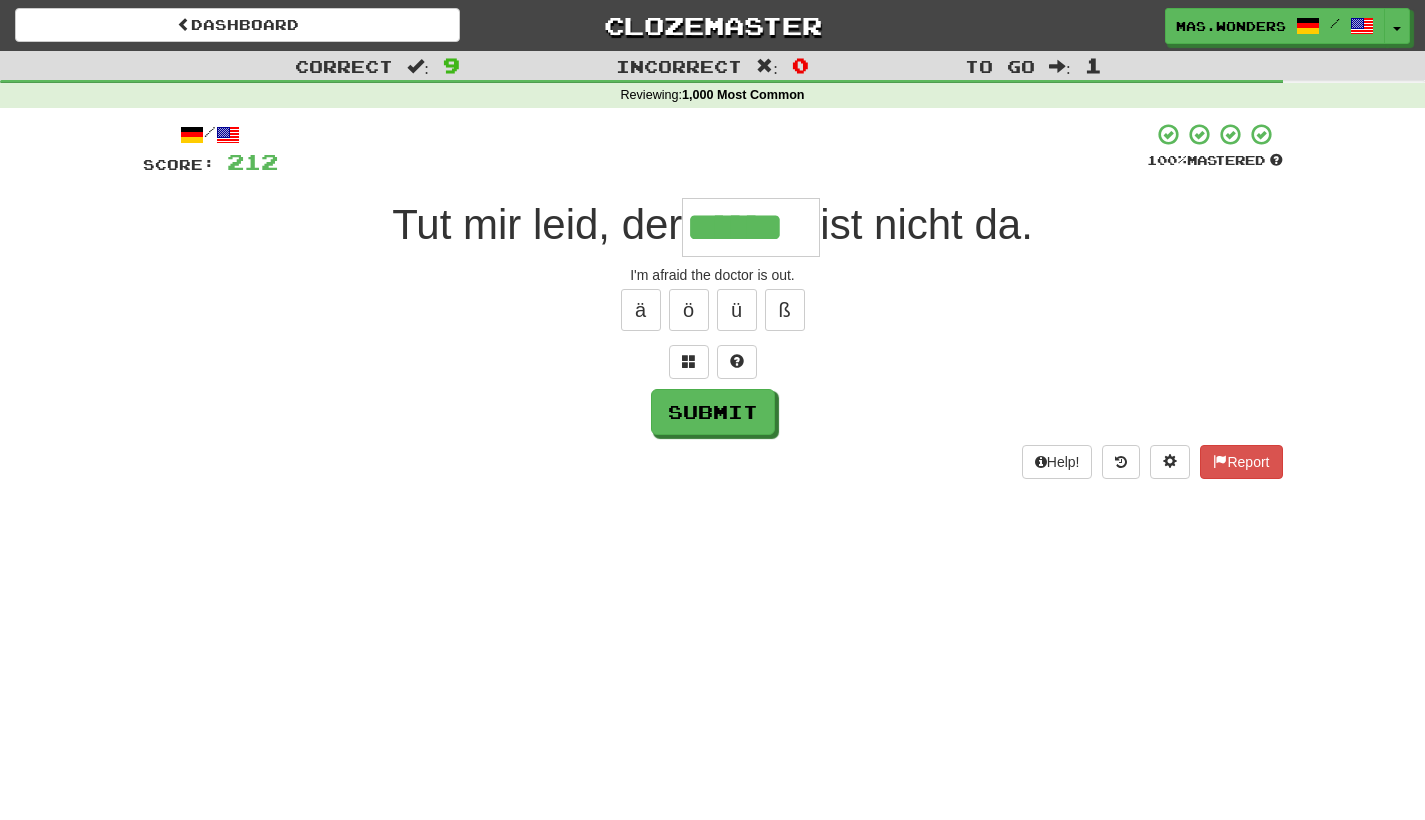 type on "******" 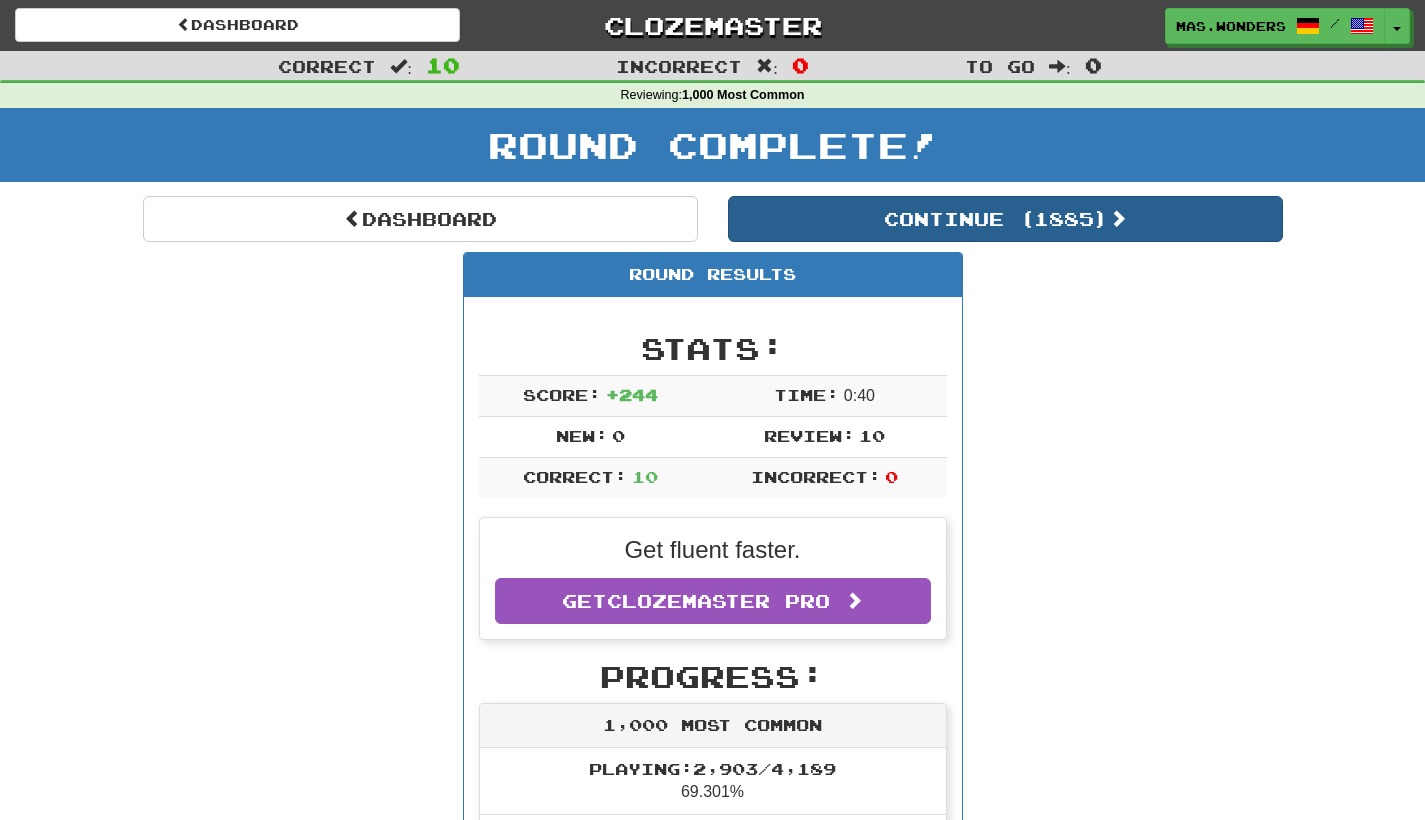 click on "Continue ( 1885 )" at bounding box center [1005, 219] 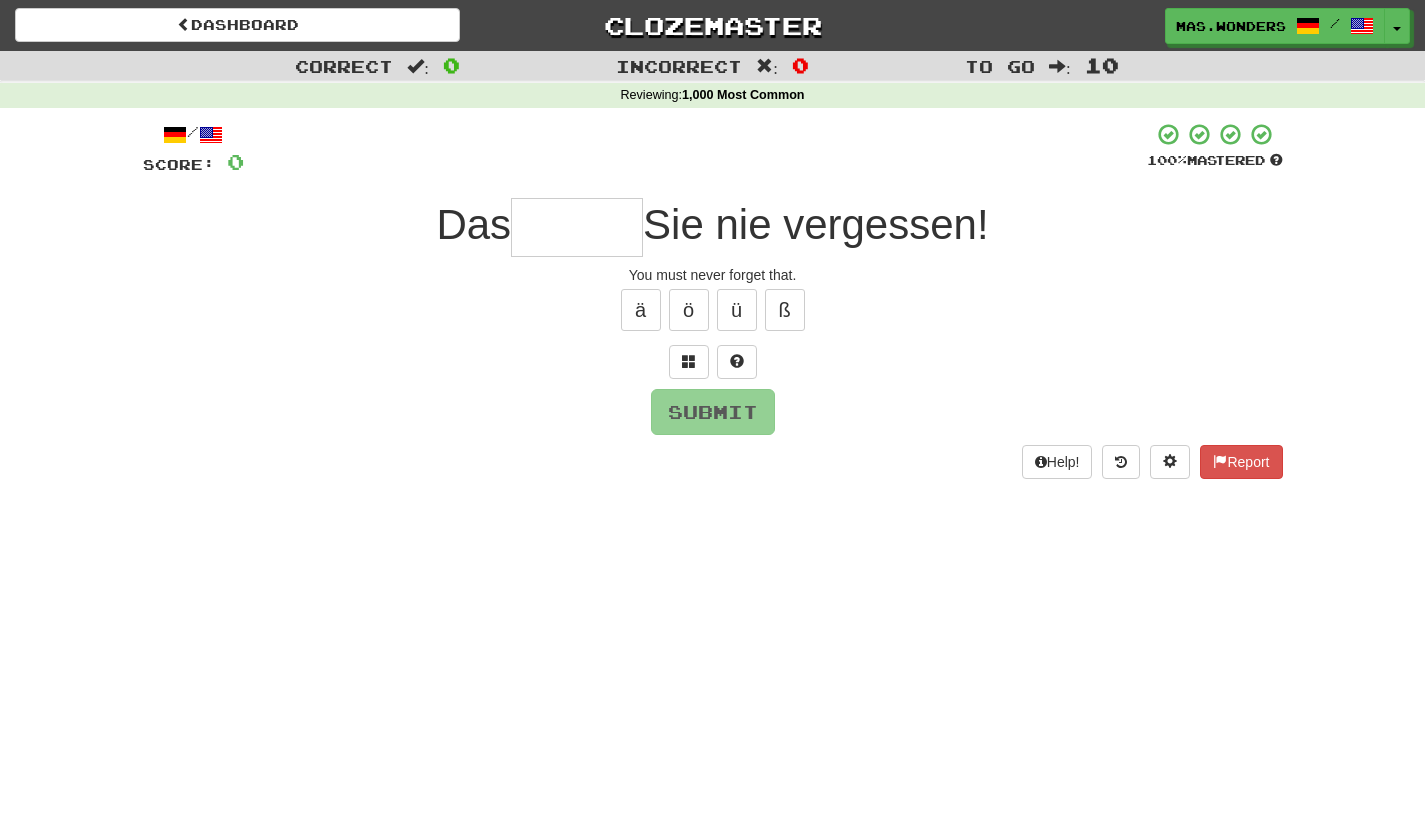 type on "*" 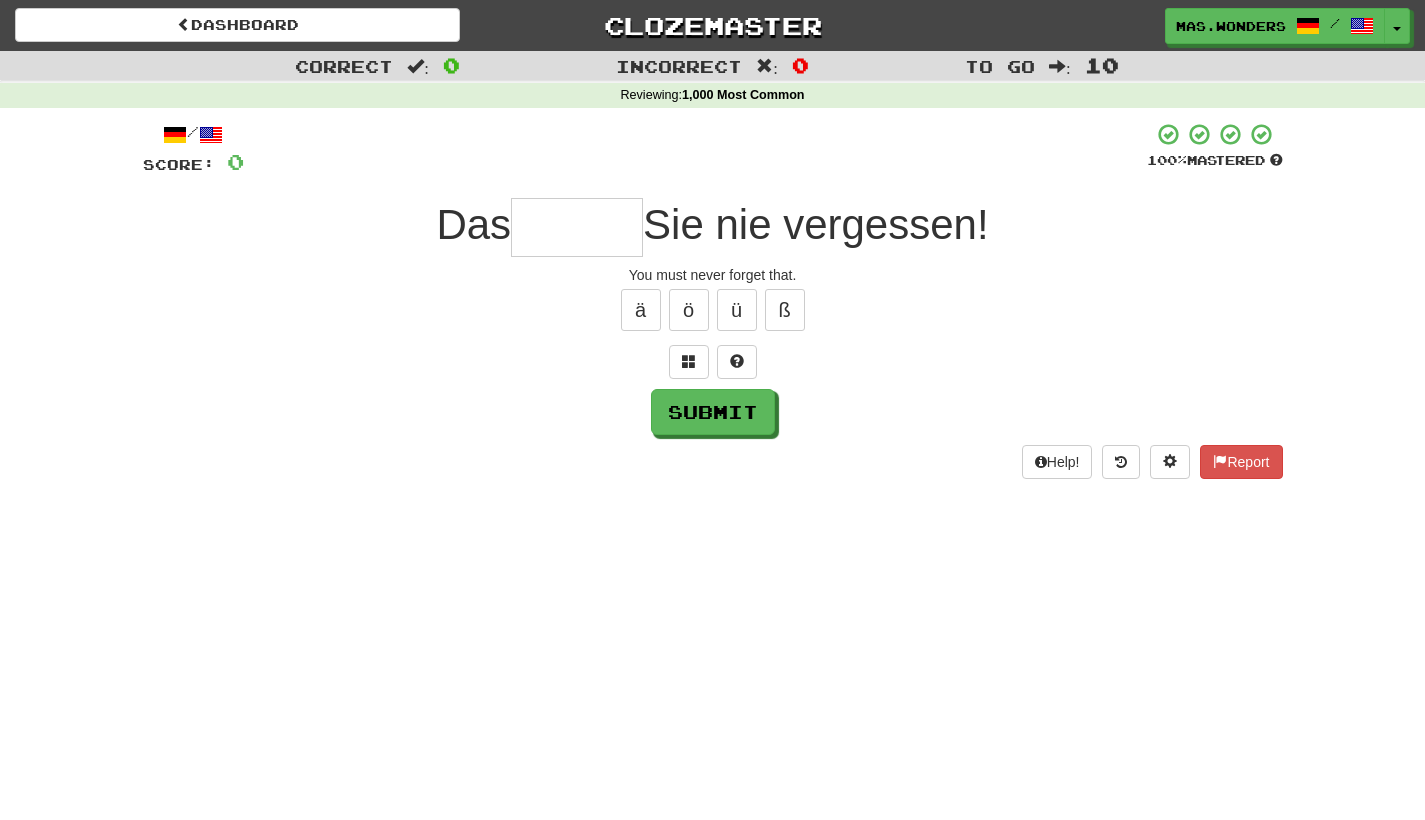 type on "*" 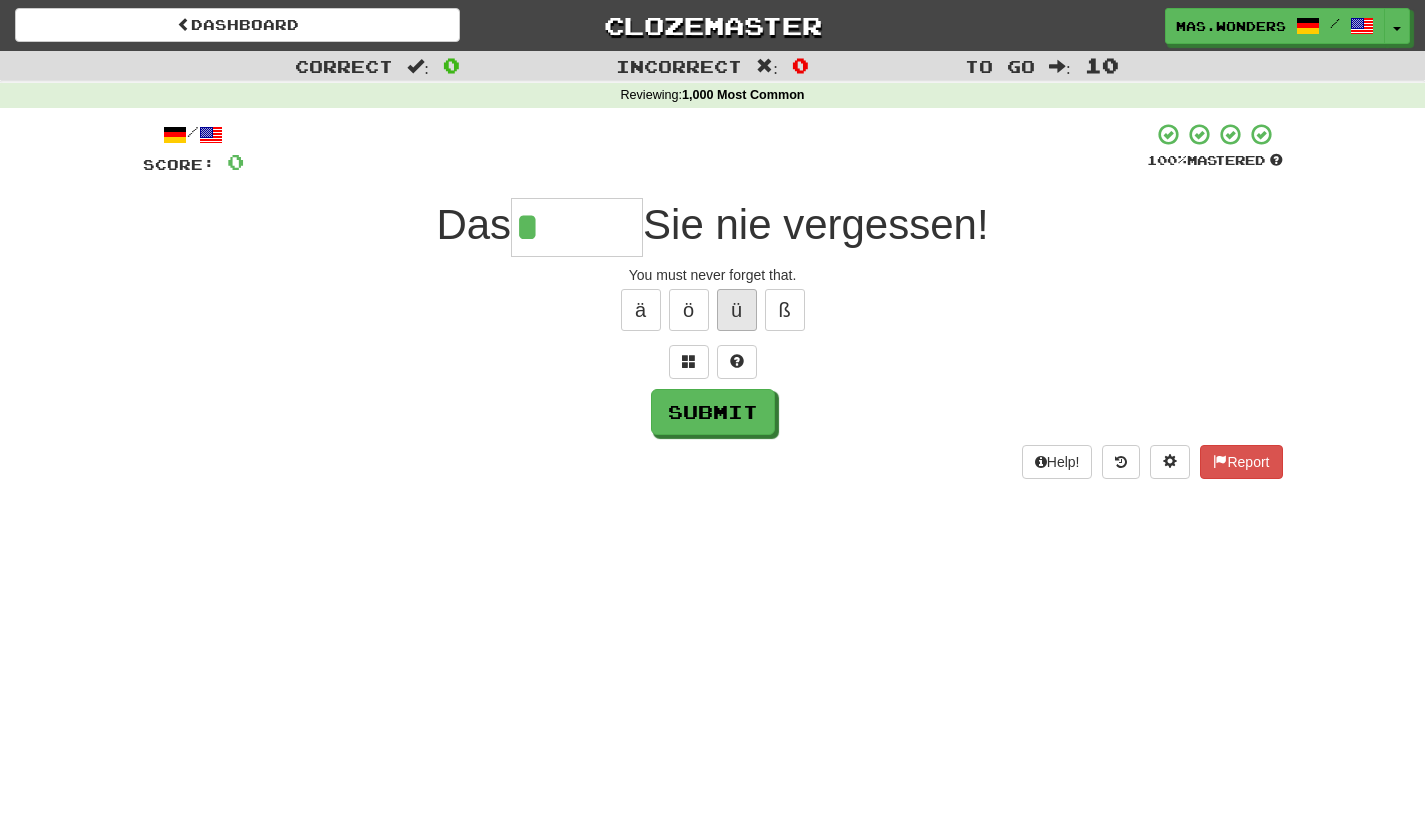 click on "ü" at bounding box center (737, 310) 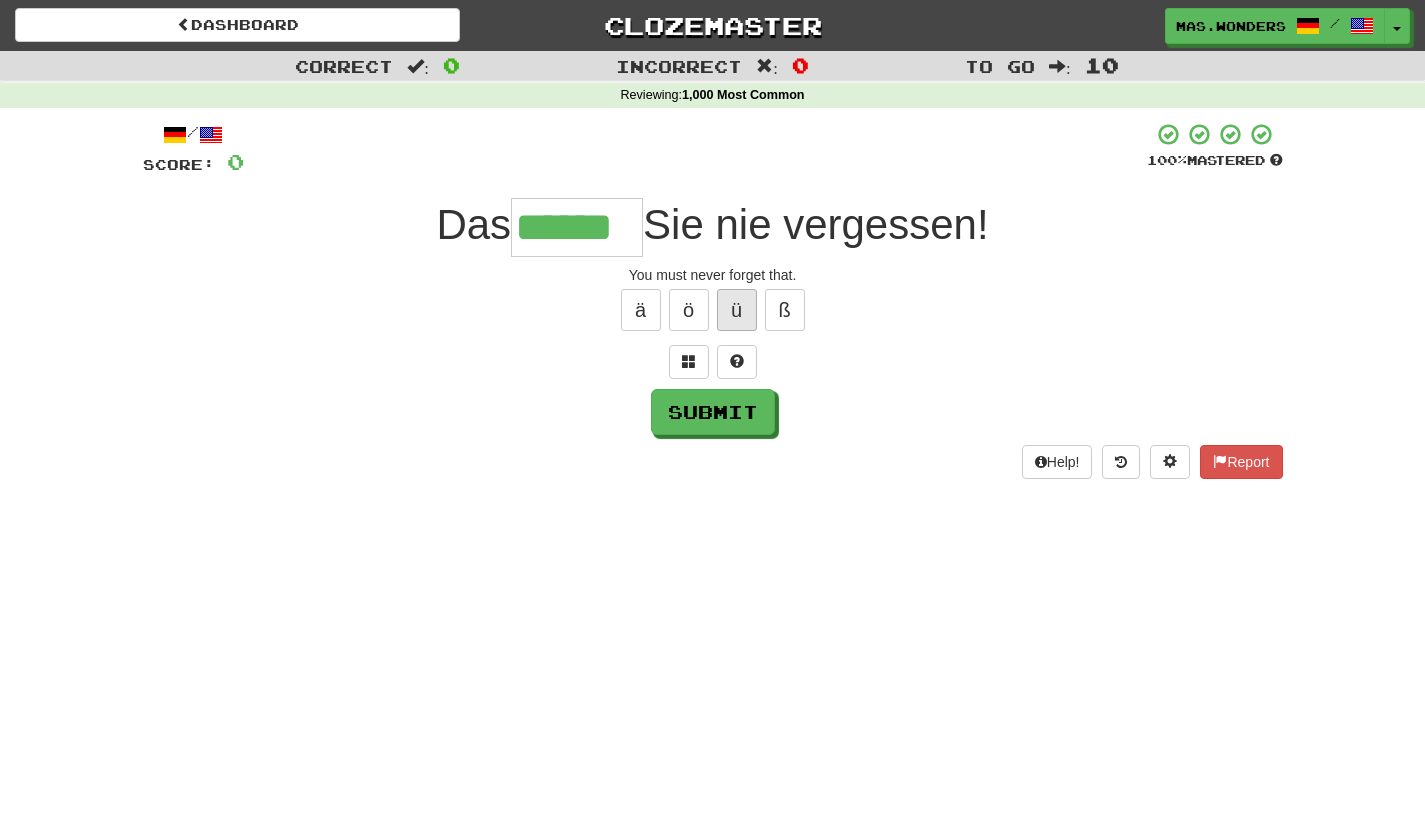 type on "******" 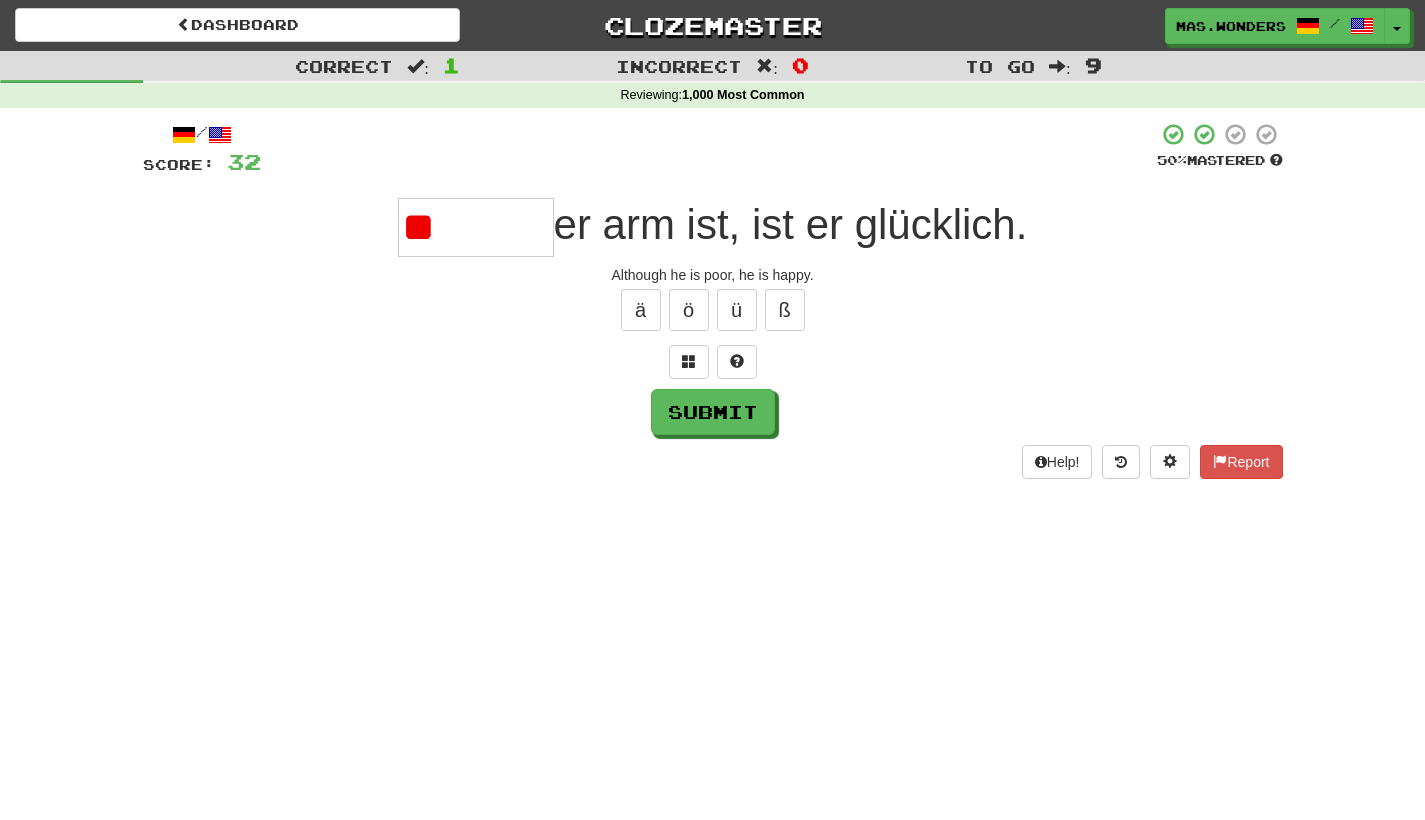 type on "*" 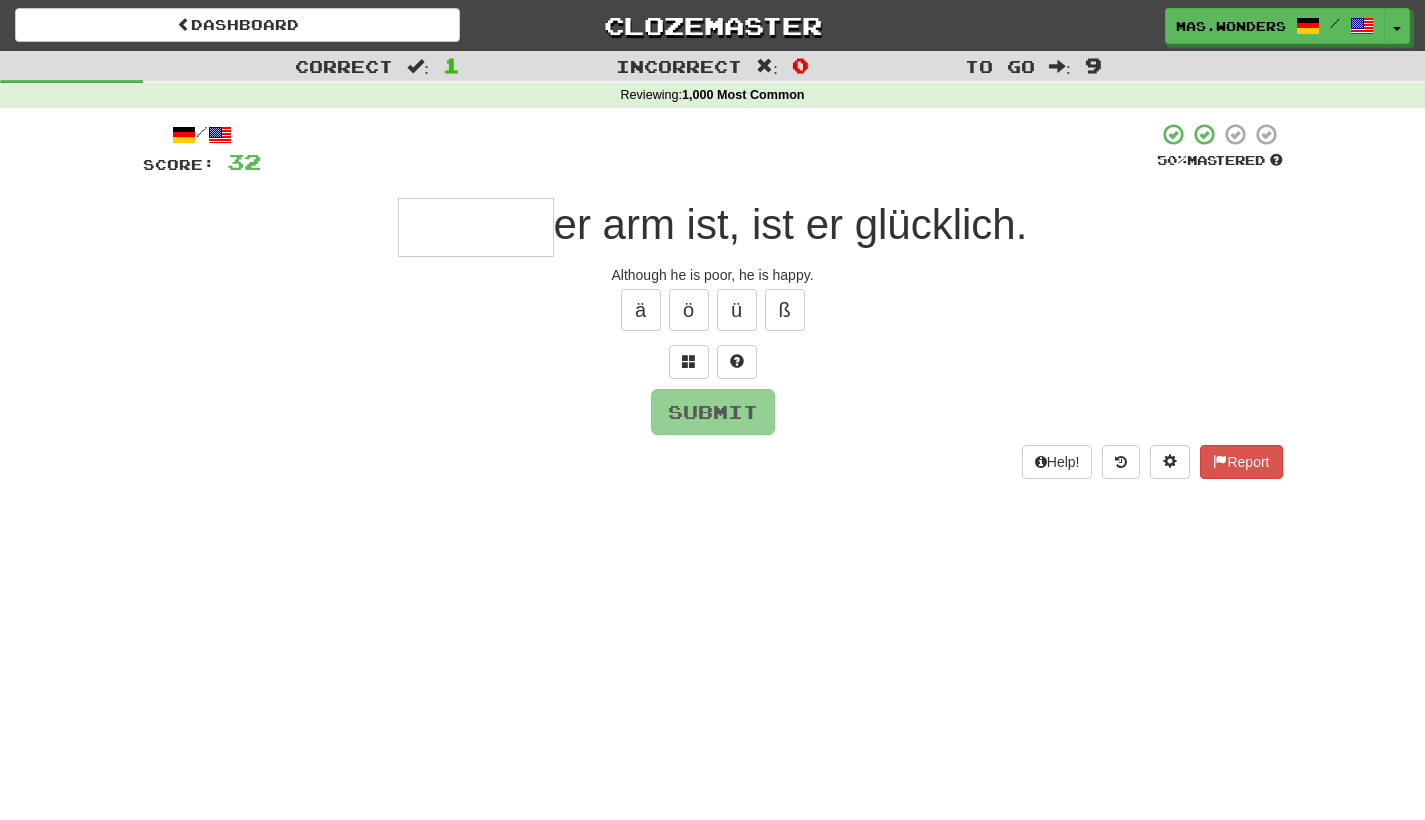 type on "*" 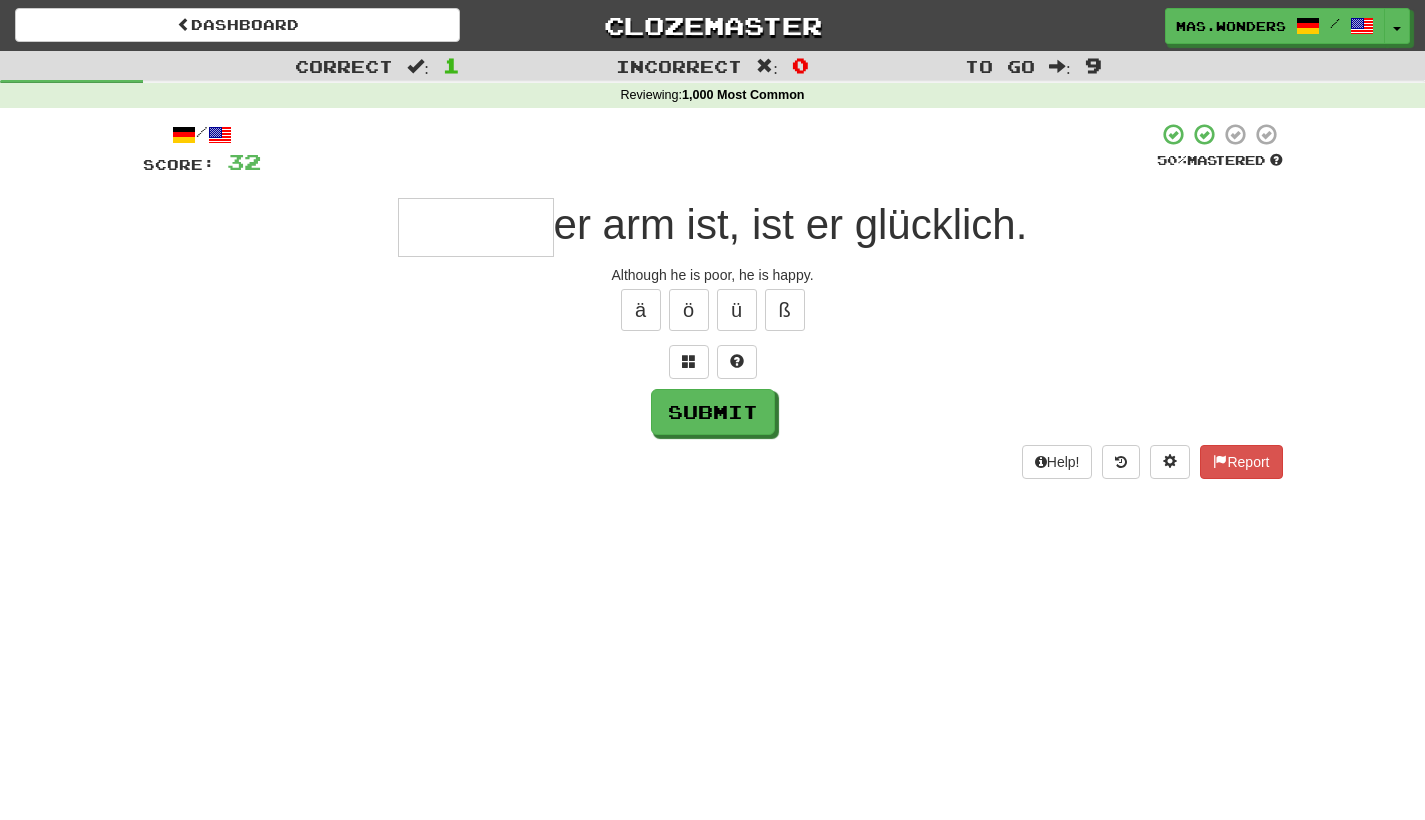 type on "*" 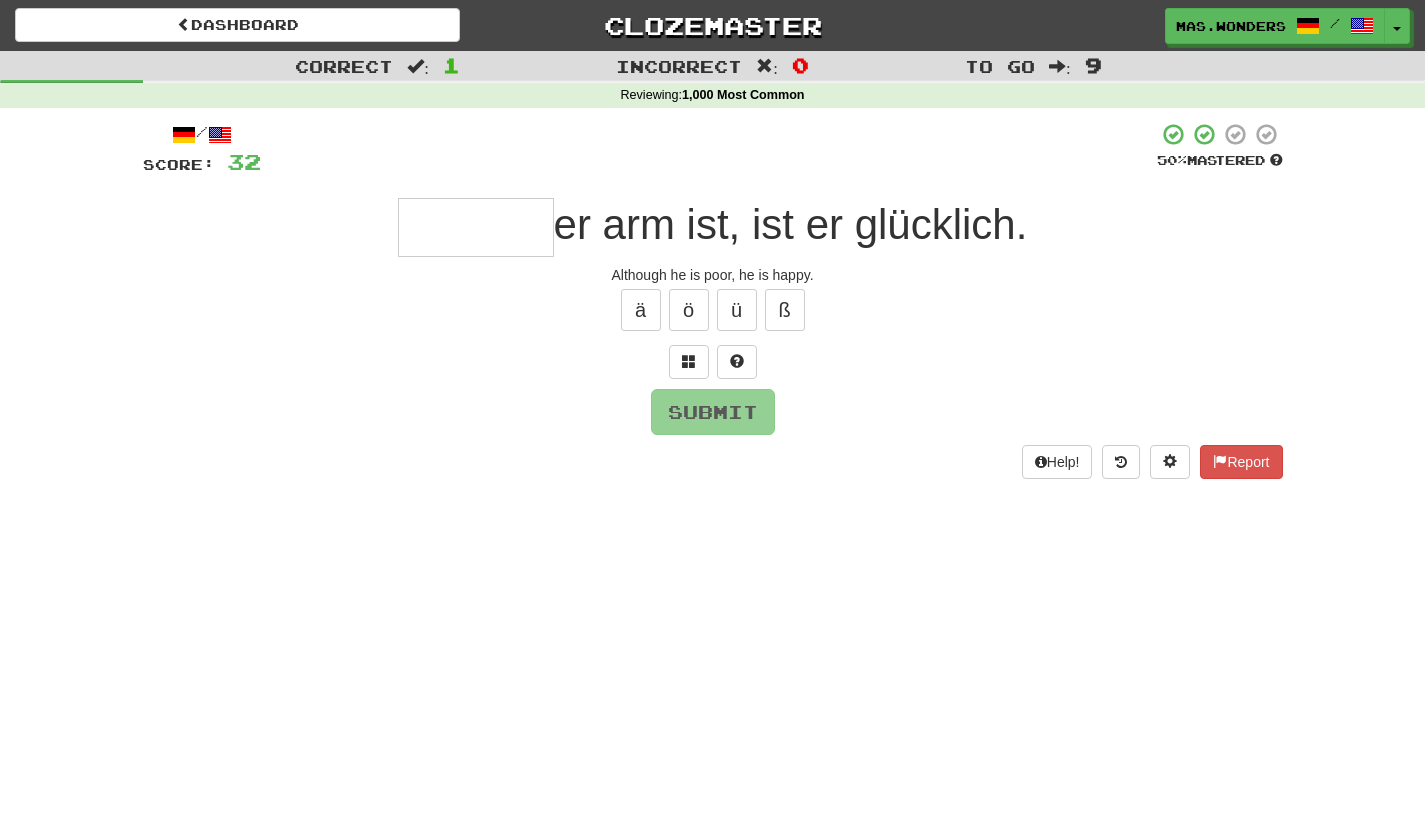 type on "*" 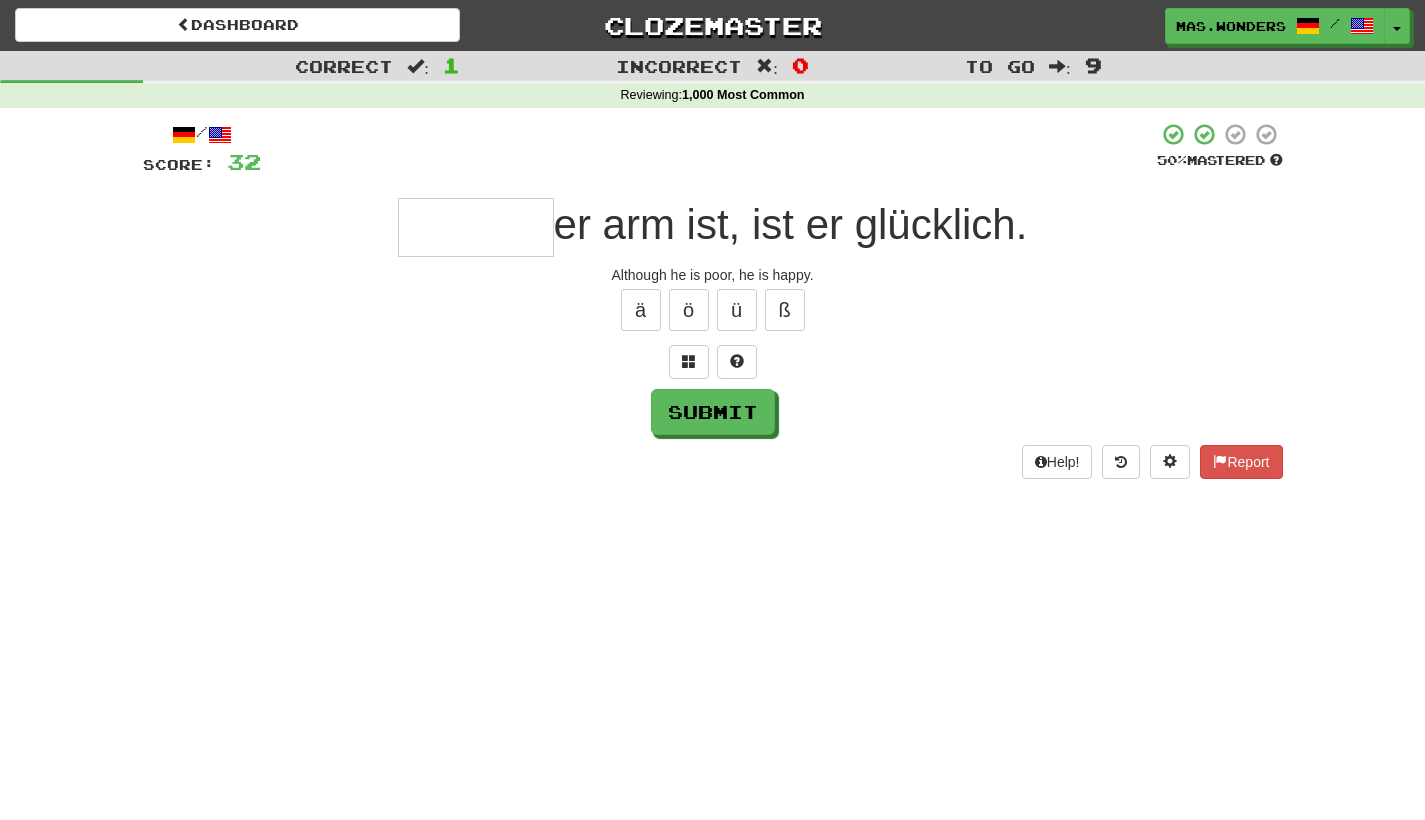 type on "*" 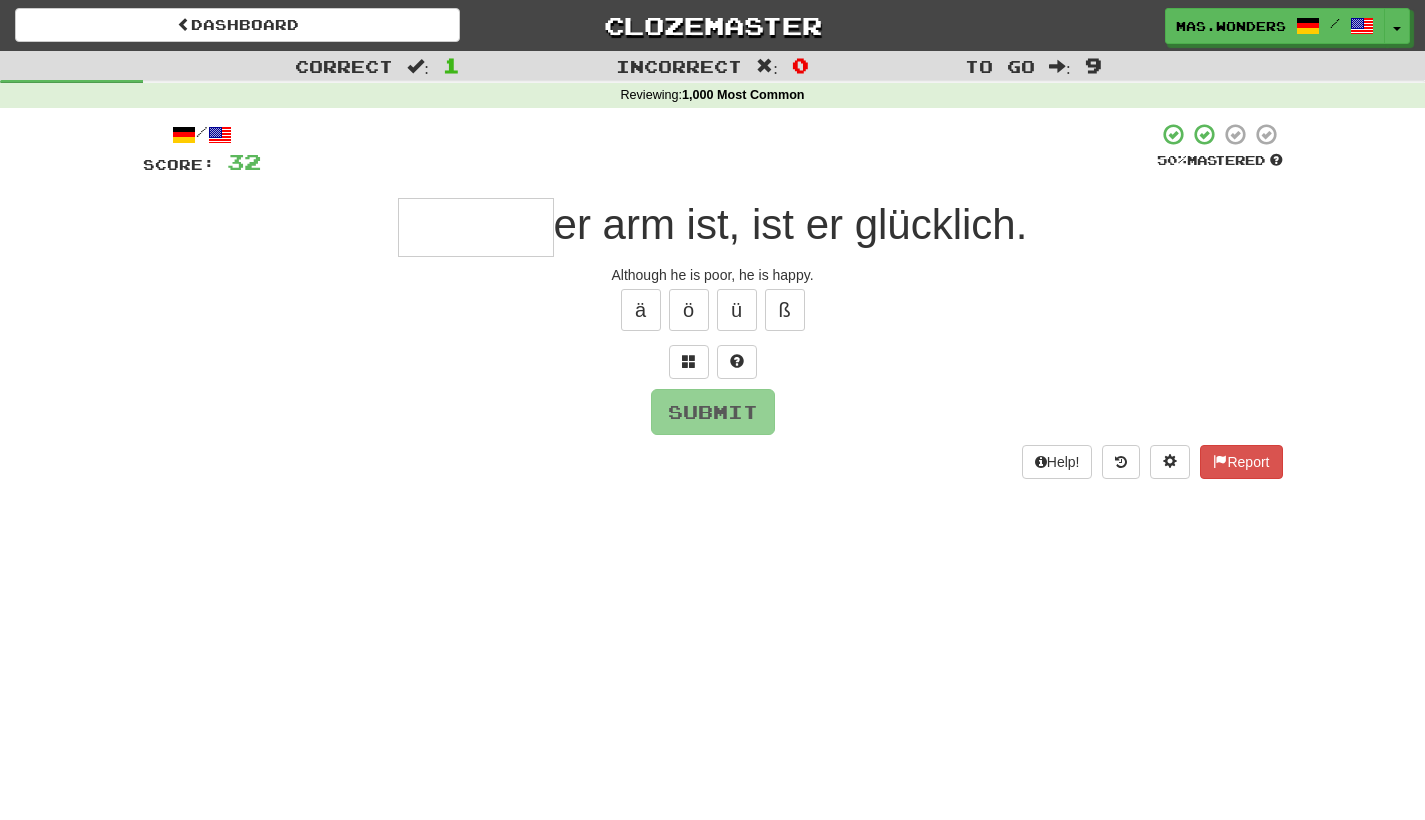 type on "*" 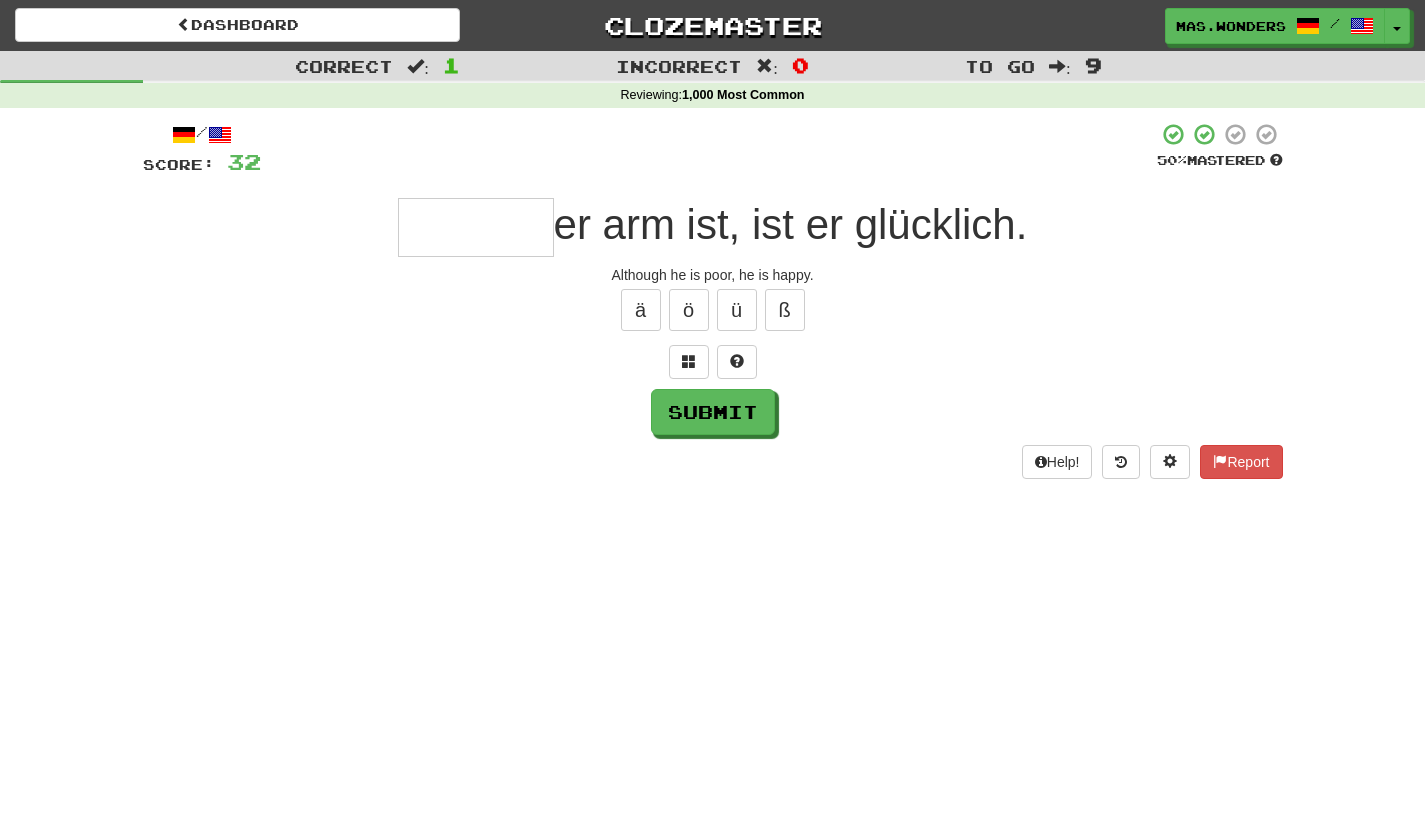 type on "*" 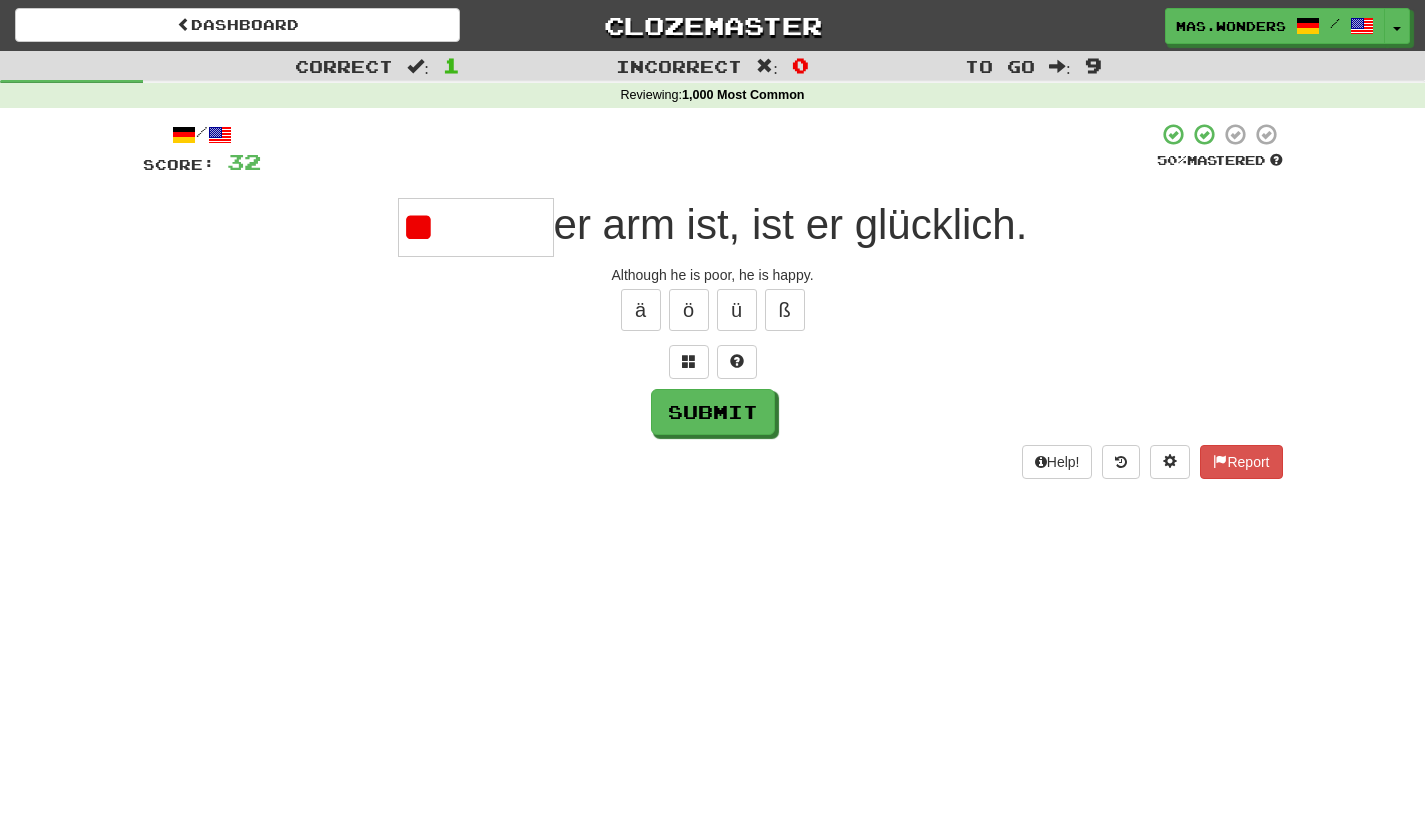 type on "*" 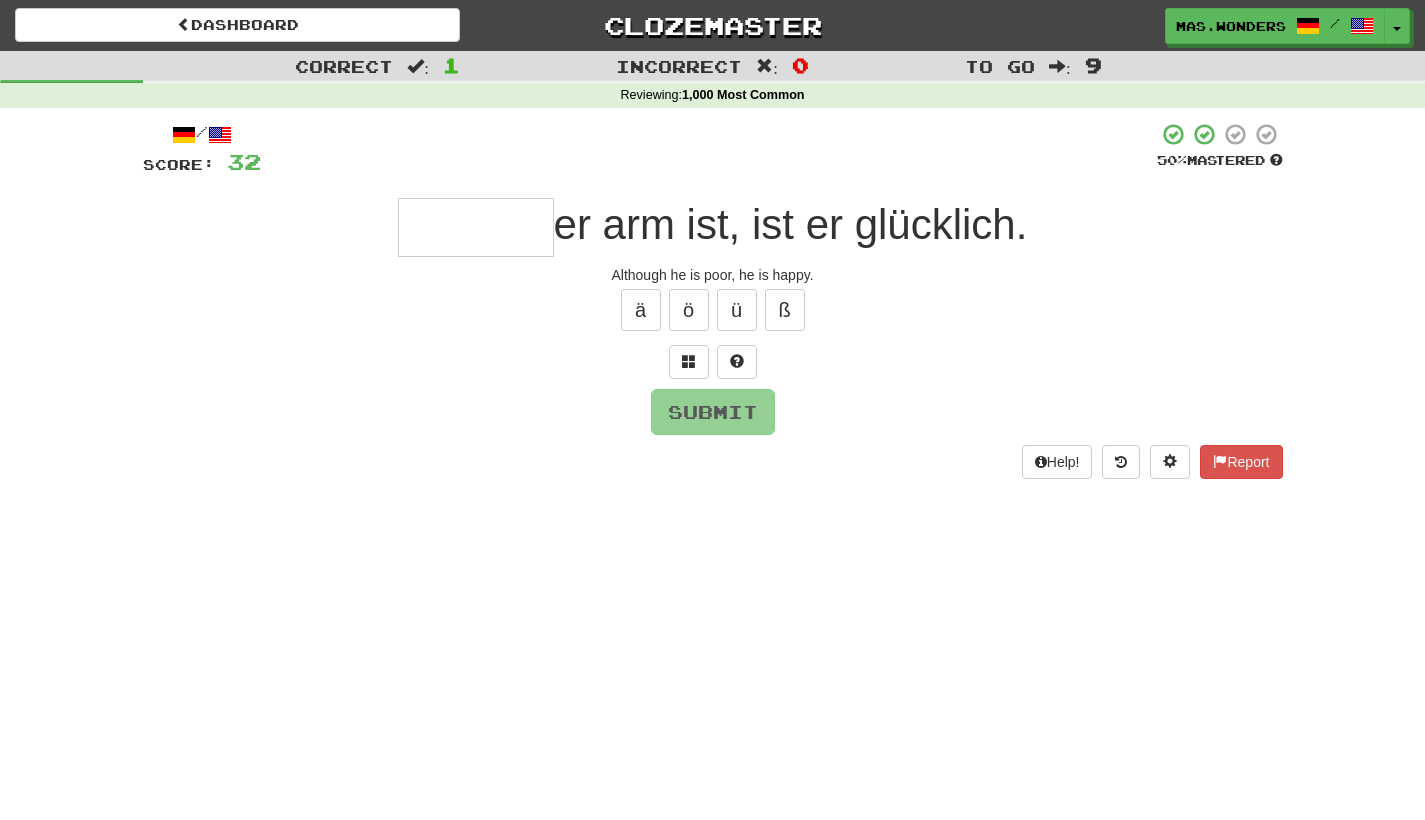 type on "*" 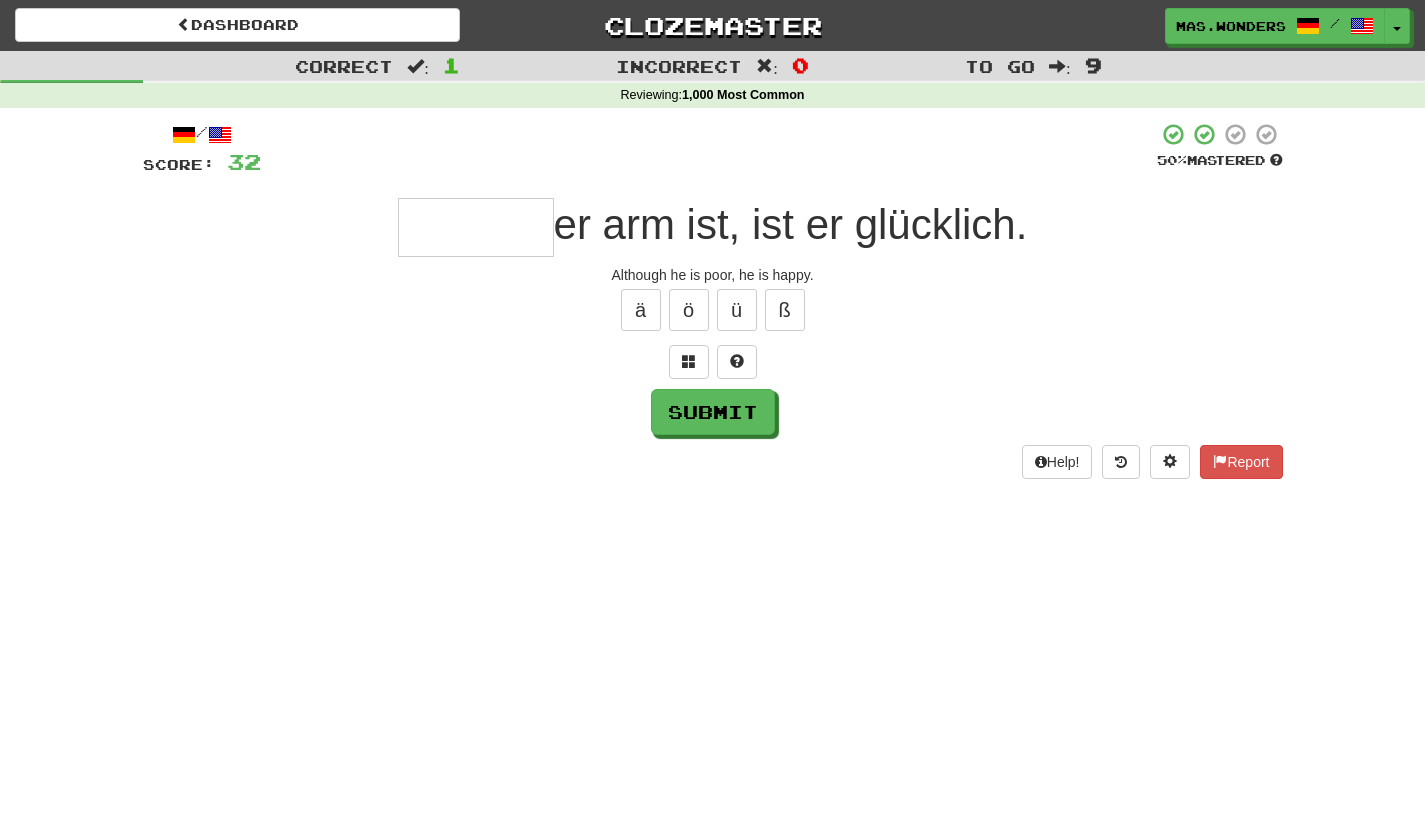 type on "*" 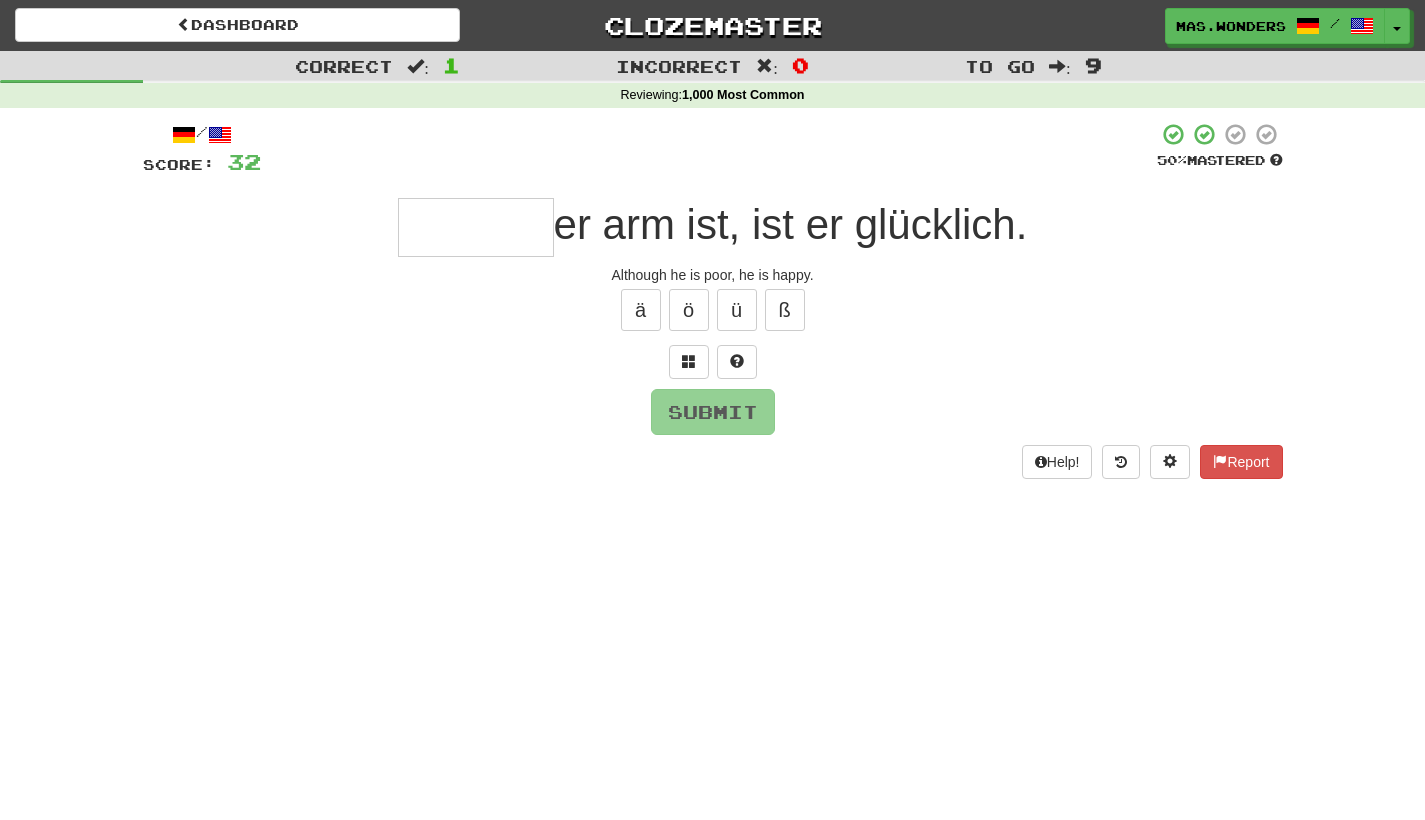 type on "*" 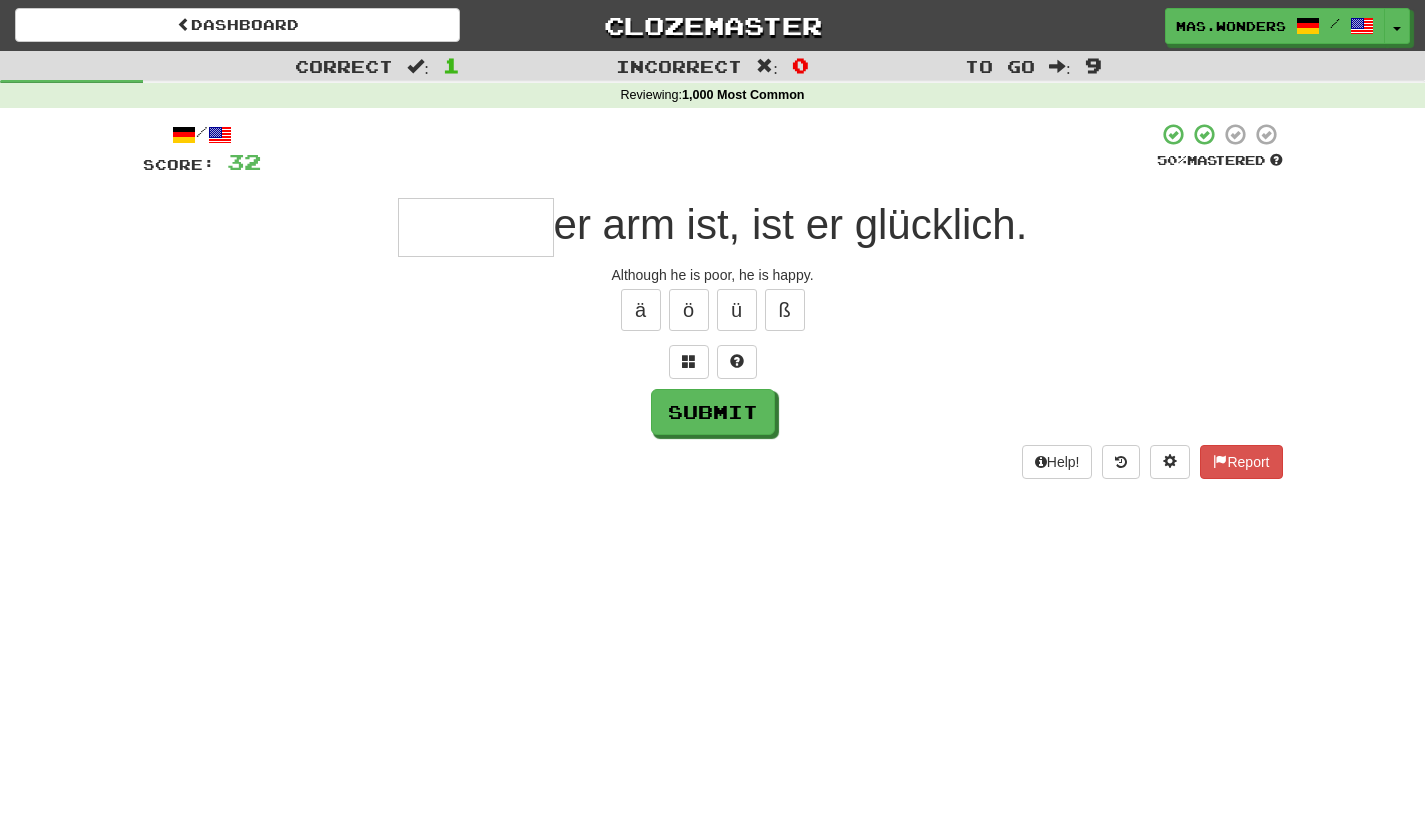 type on "*" 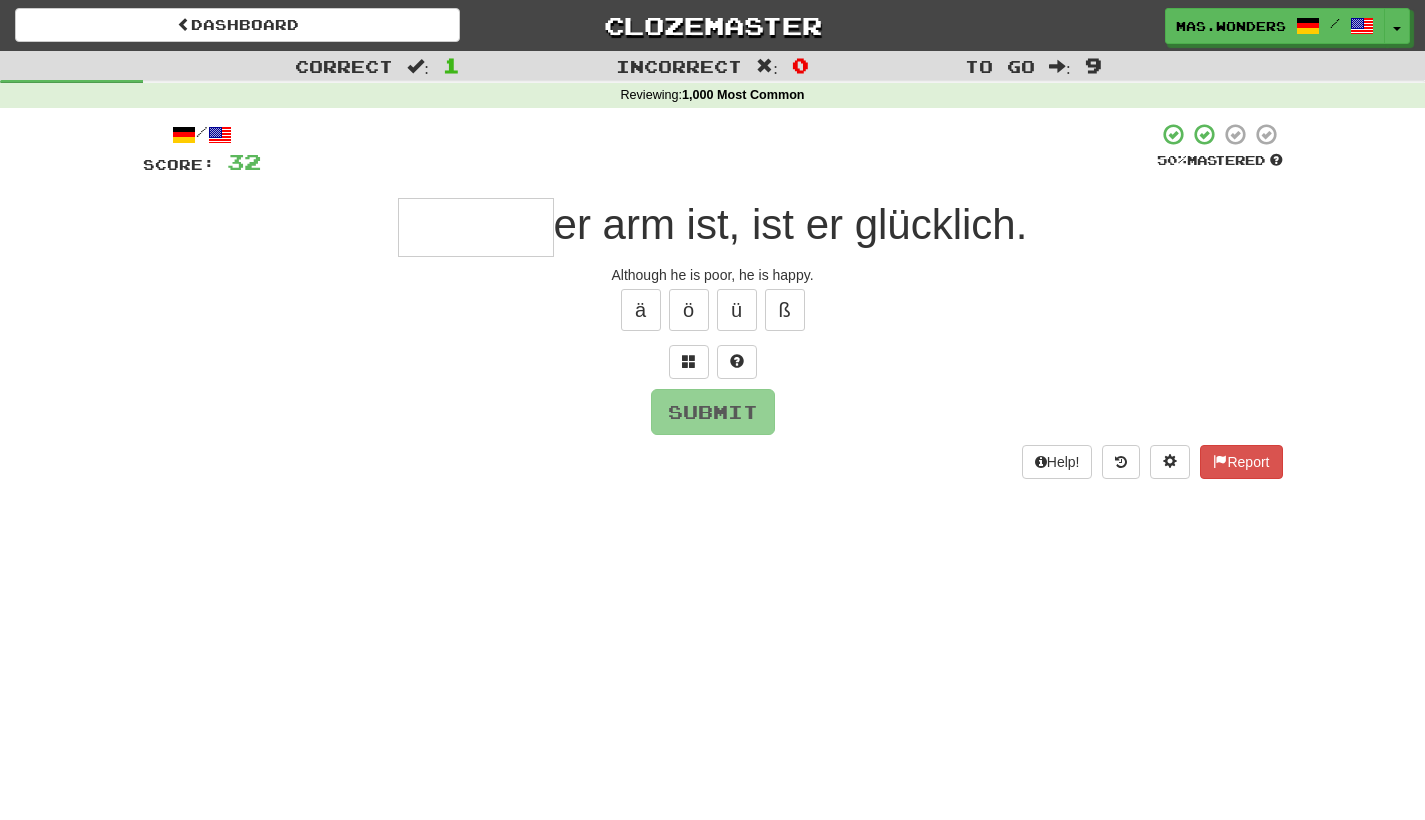 type on "*" 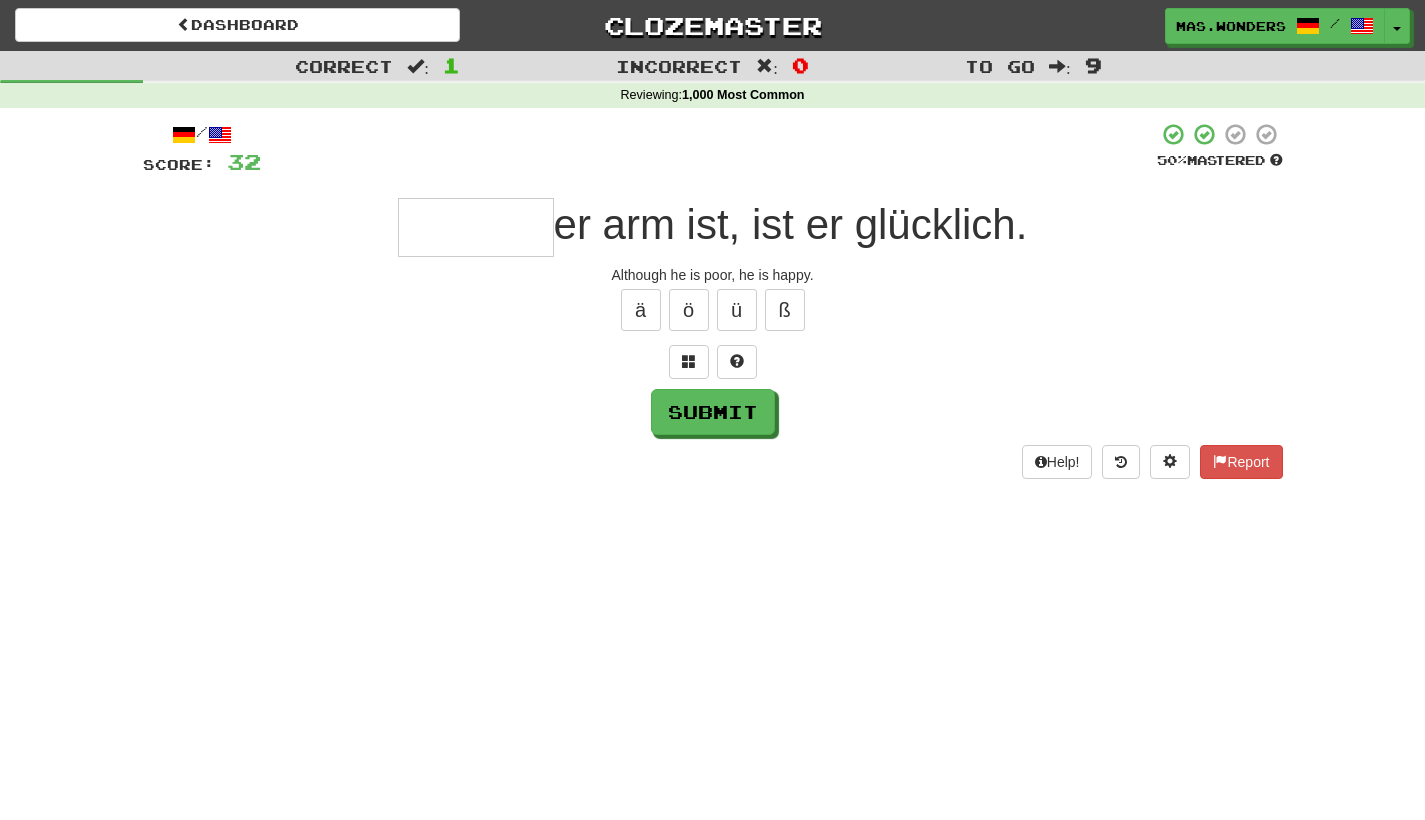type on "*" 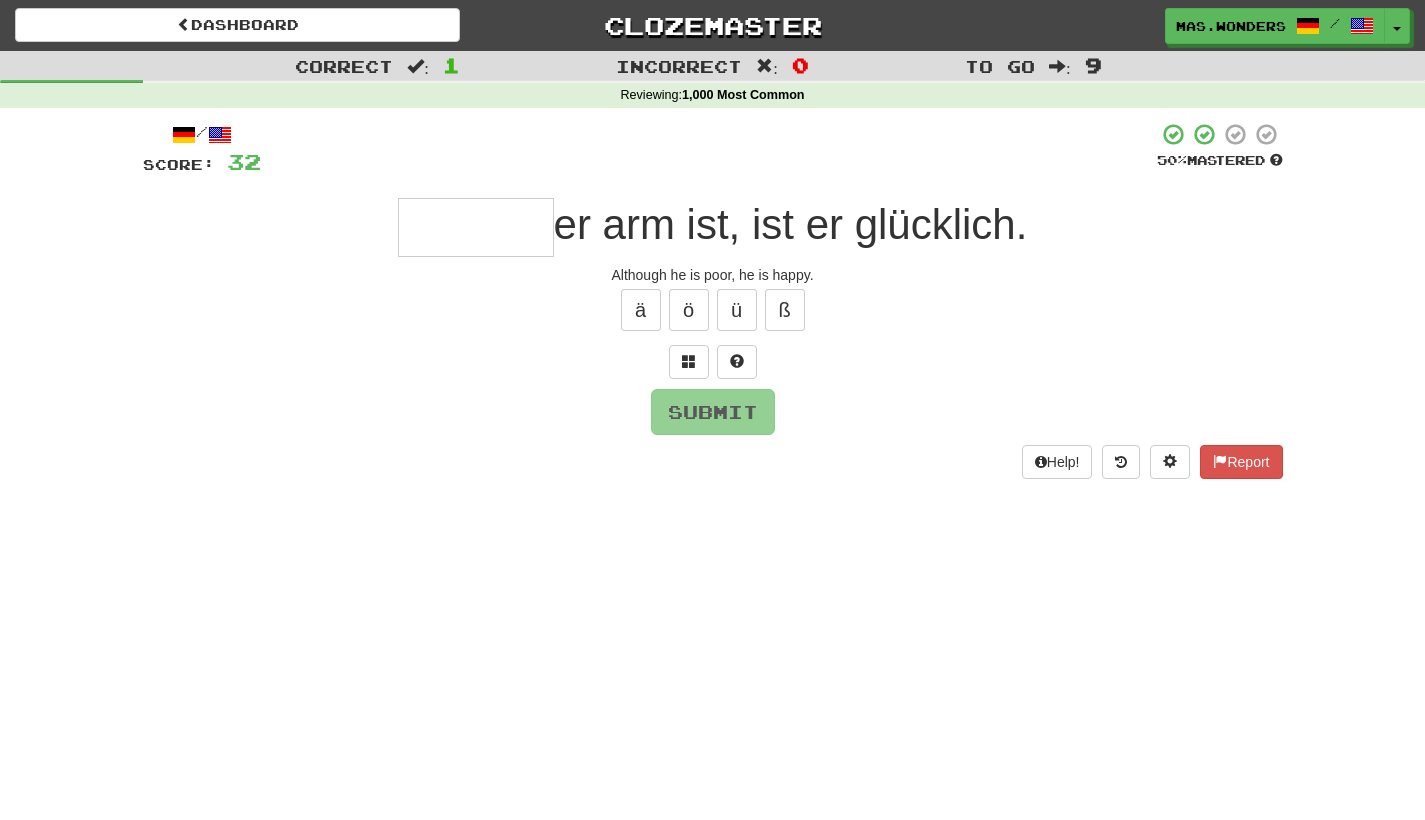type on "*" 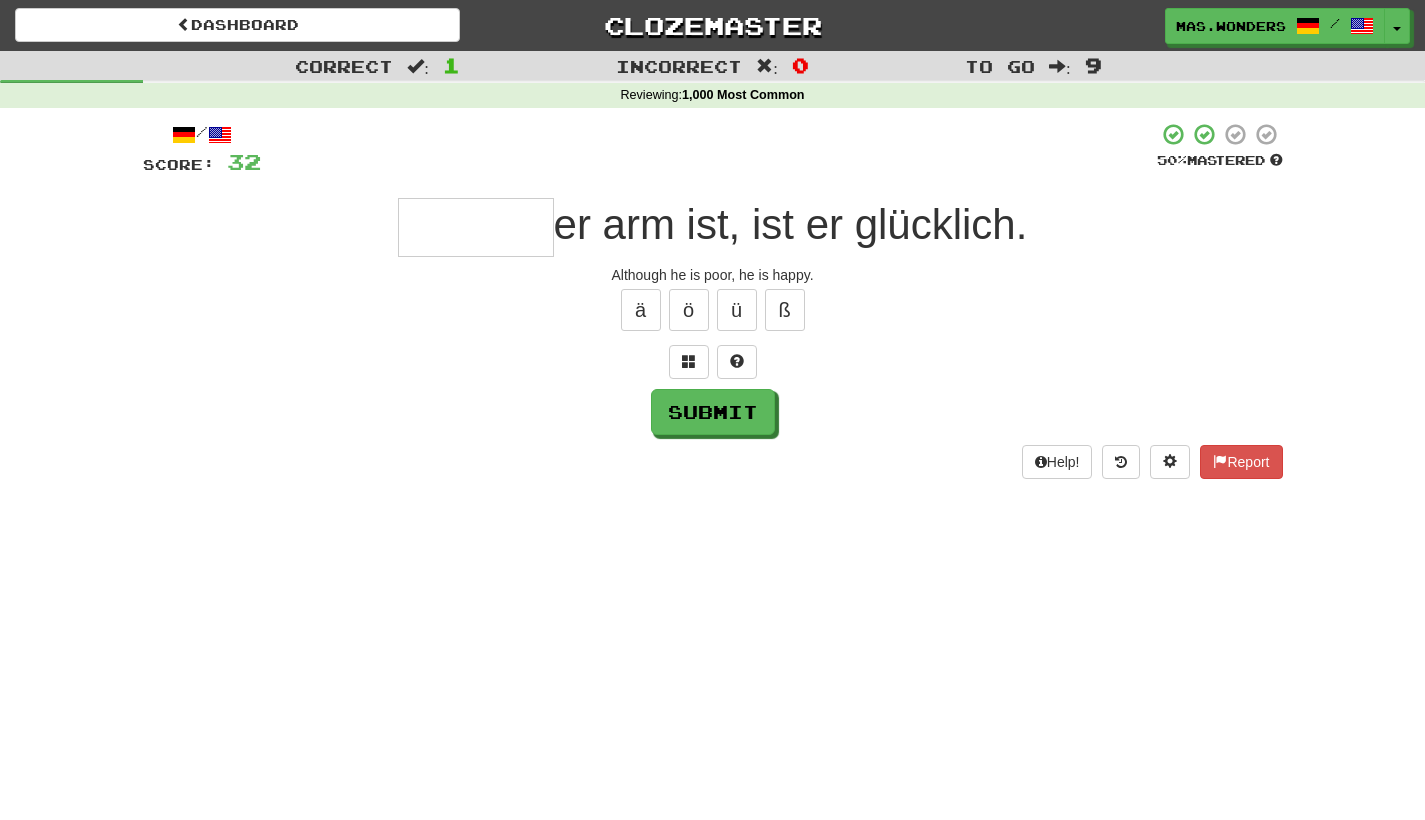 type on "*" 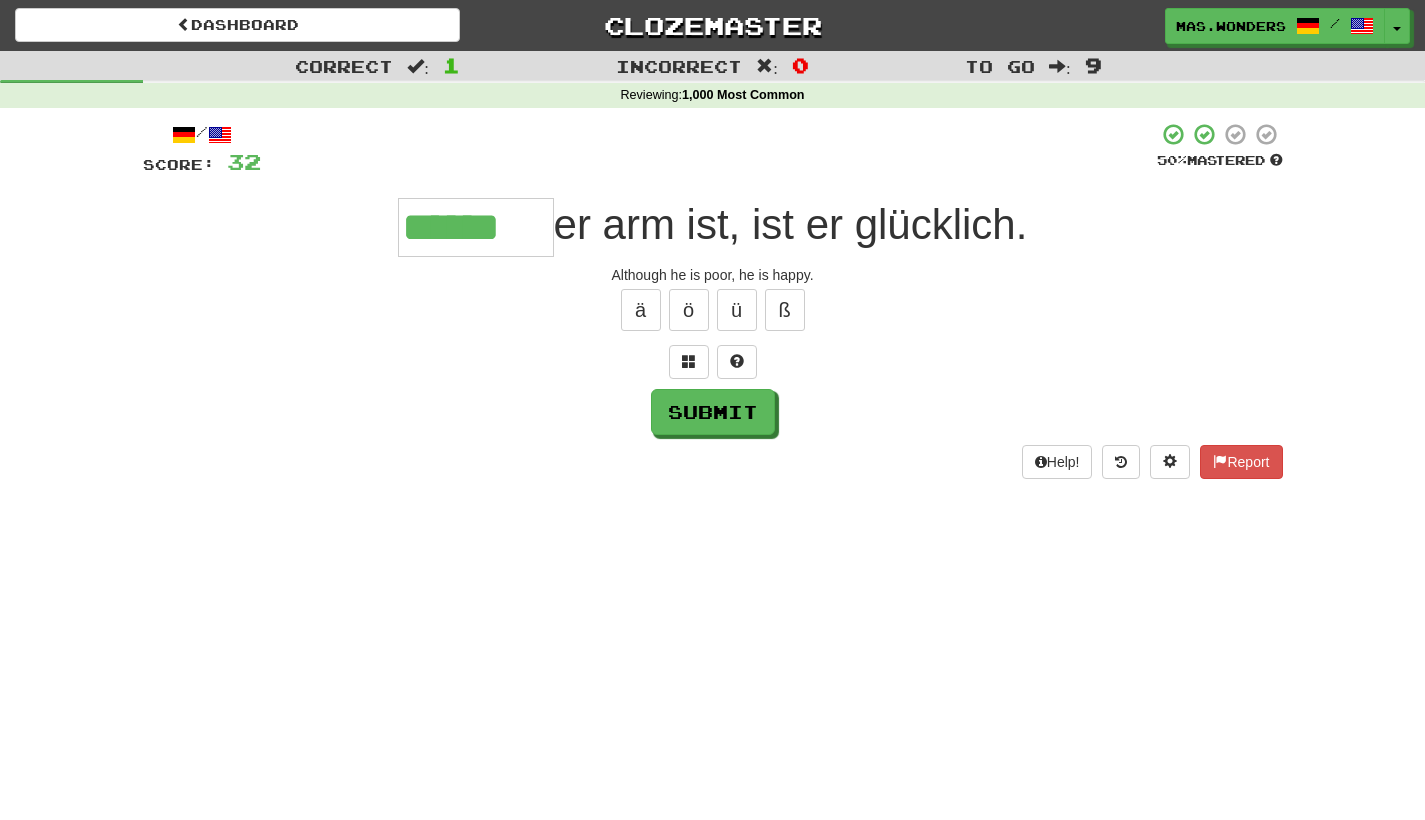 type on "******" 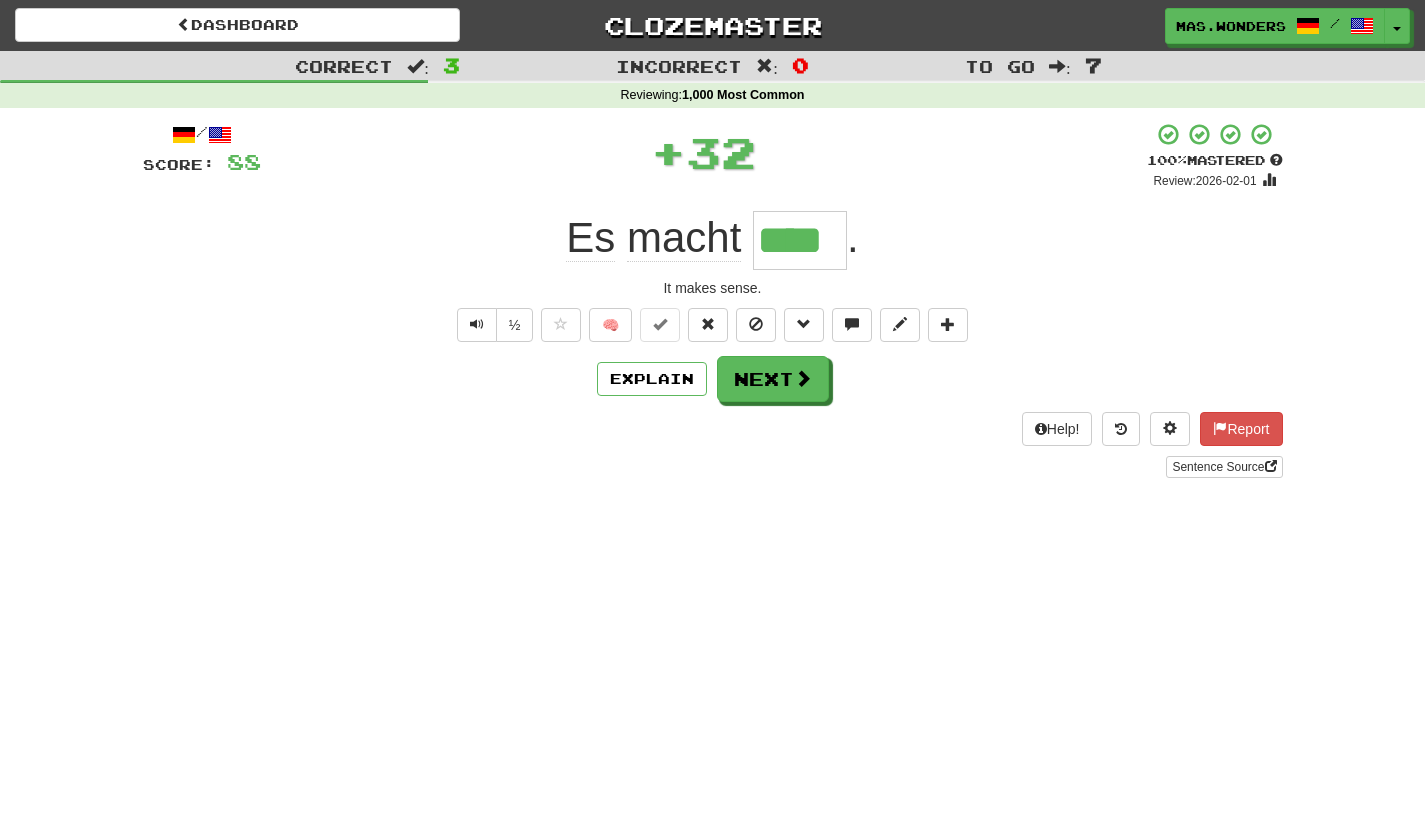 type on "****" 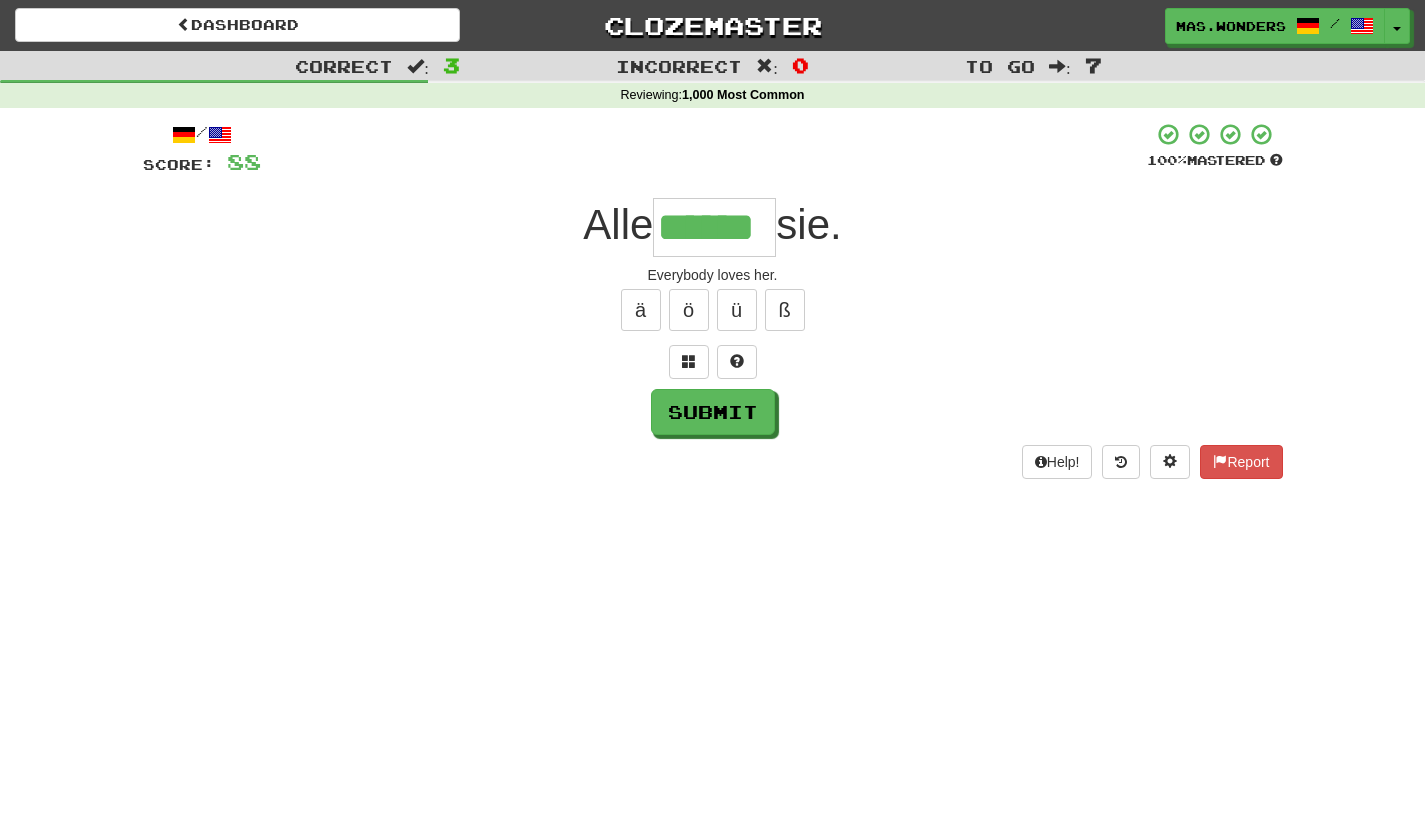 type on "******" 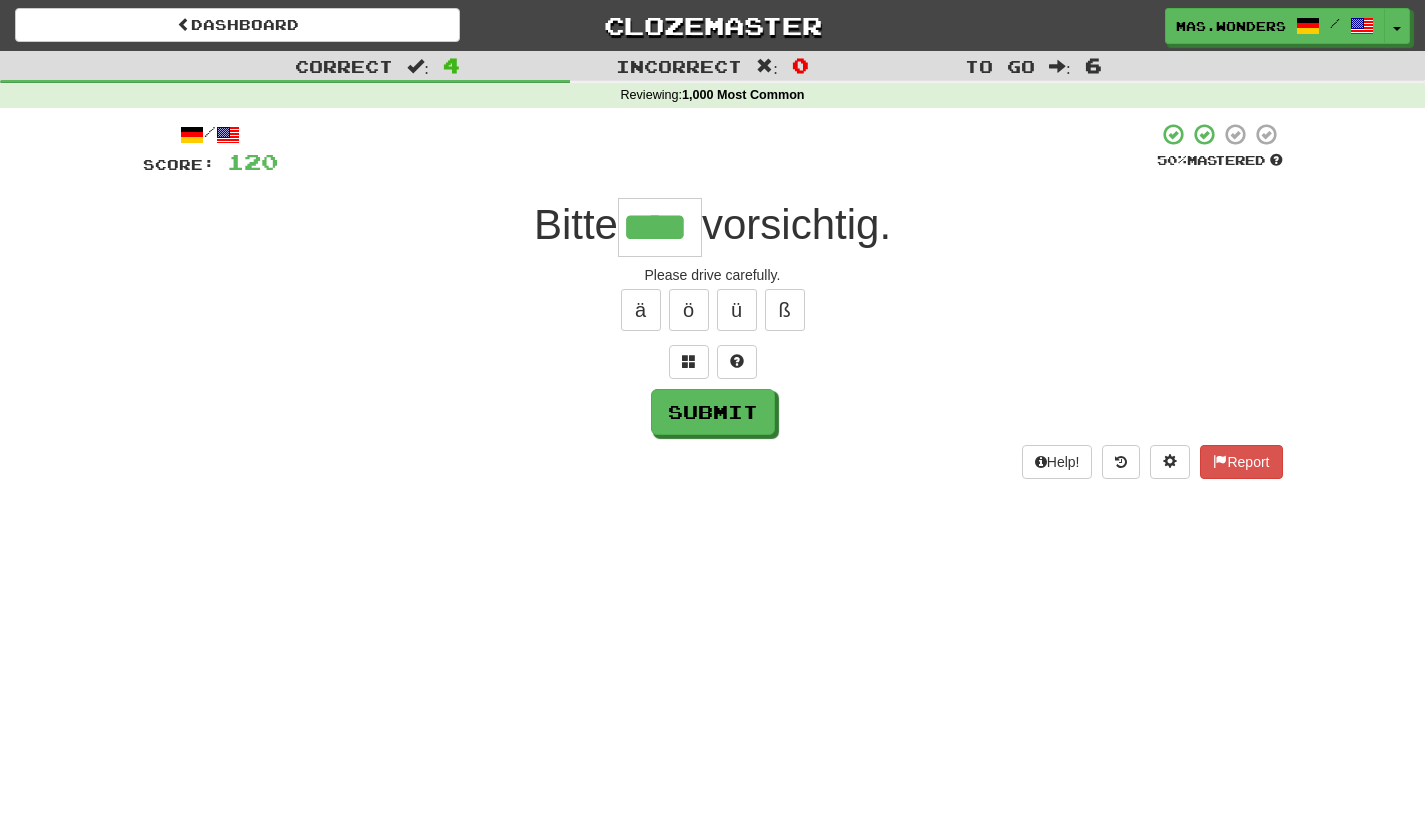 type on "****" 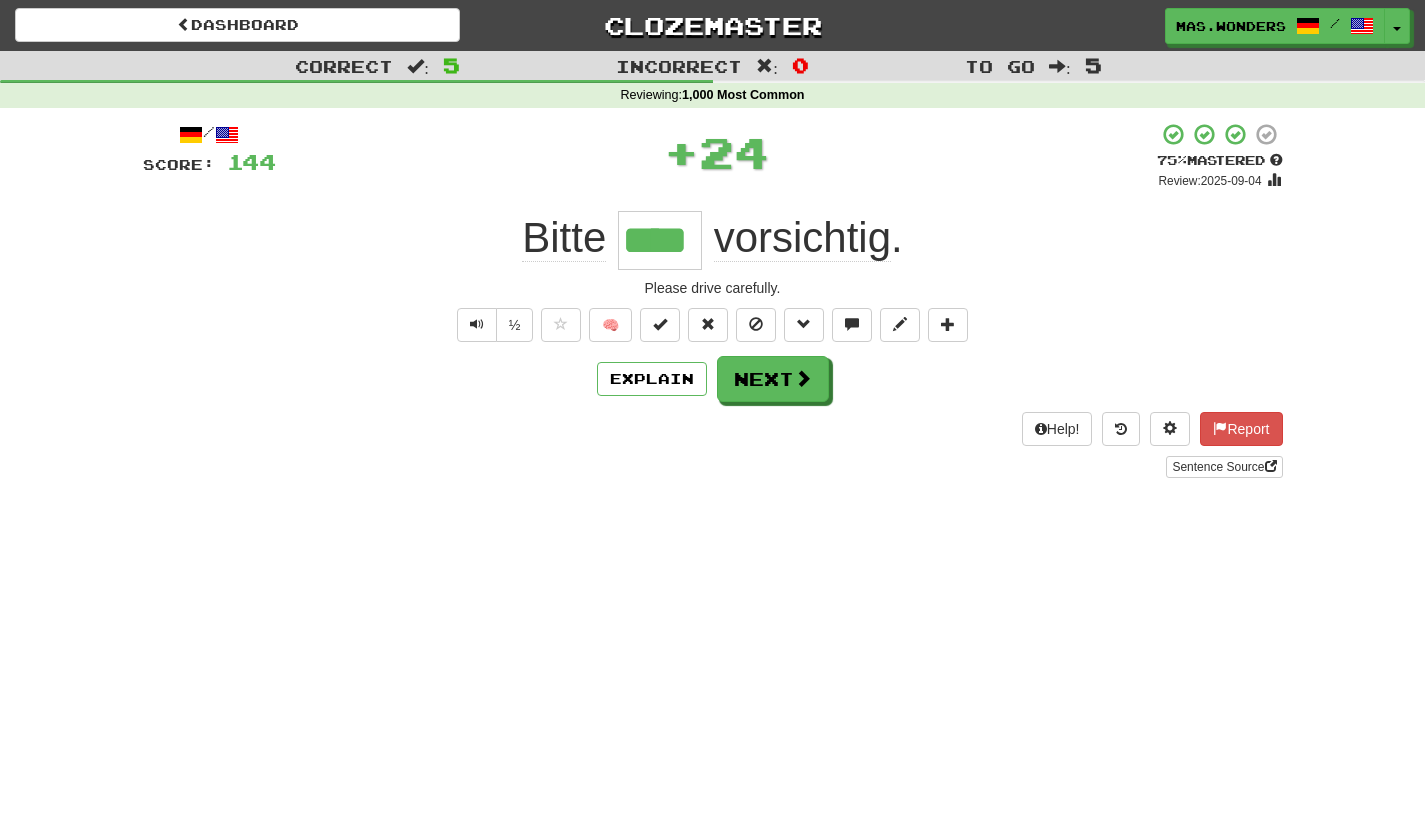 type 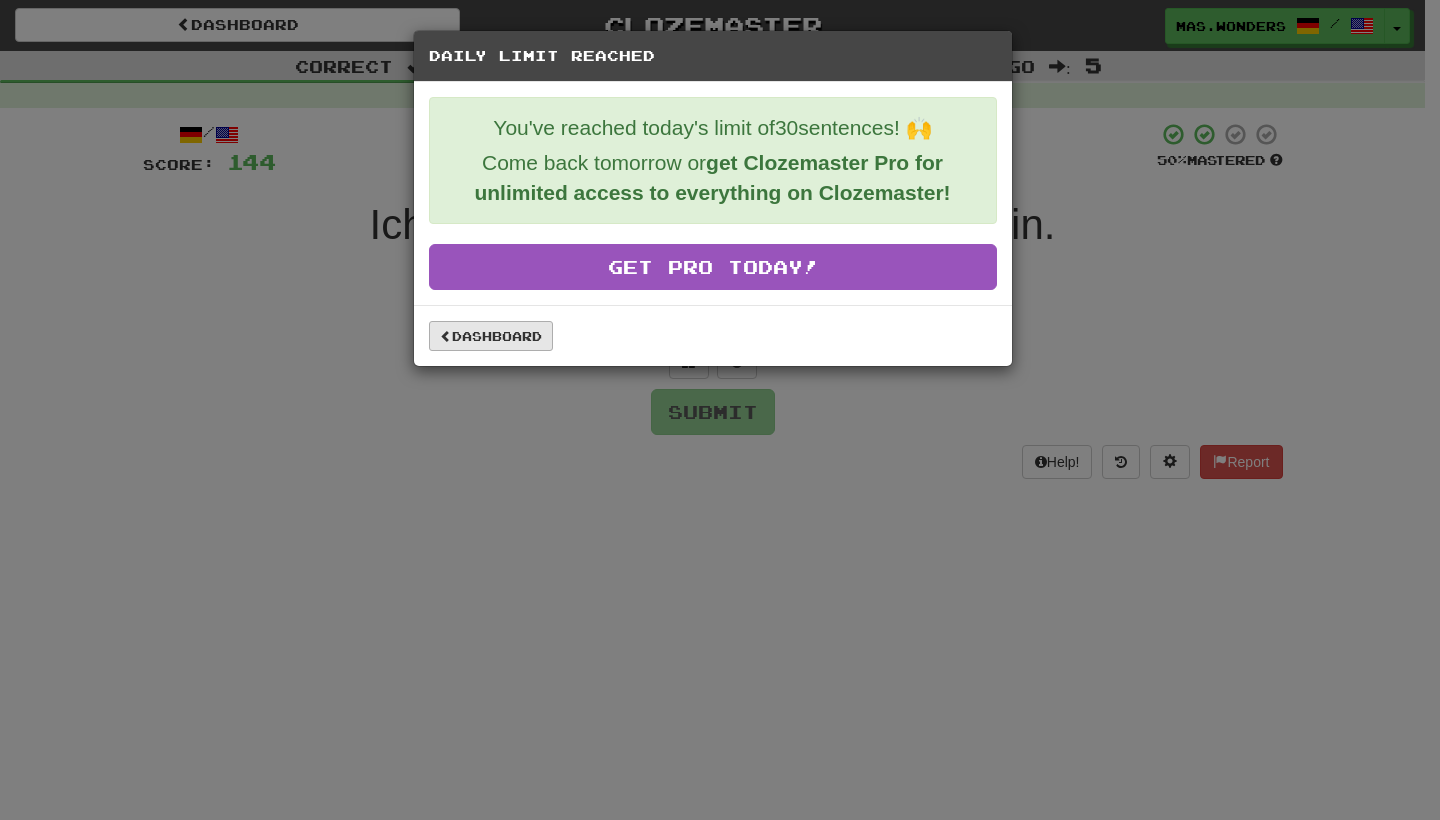 click on "Dashboard" at bounding box center [491, 336] 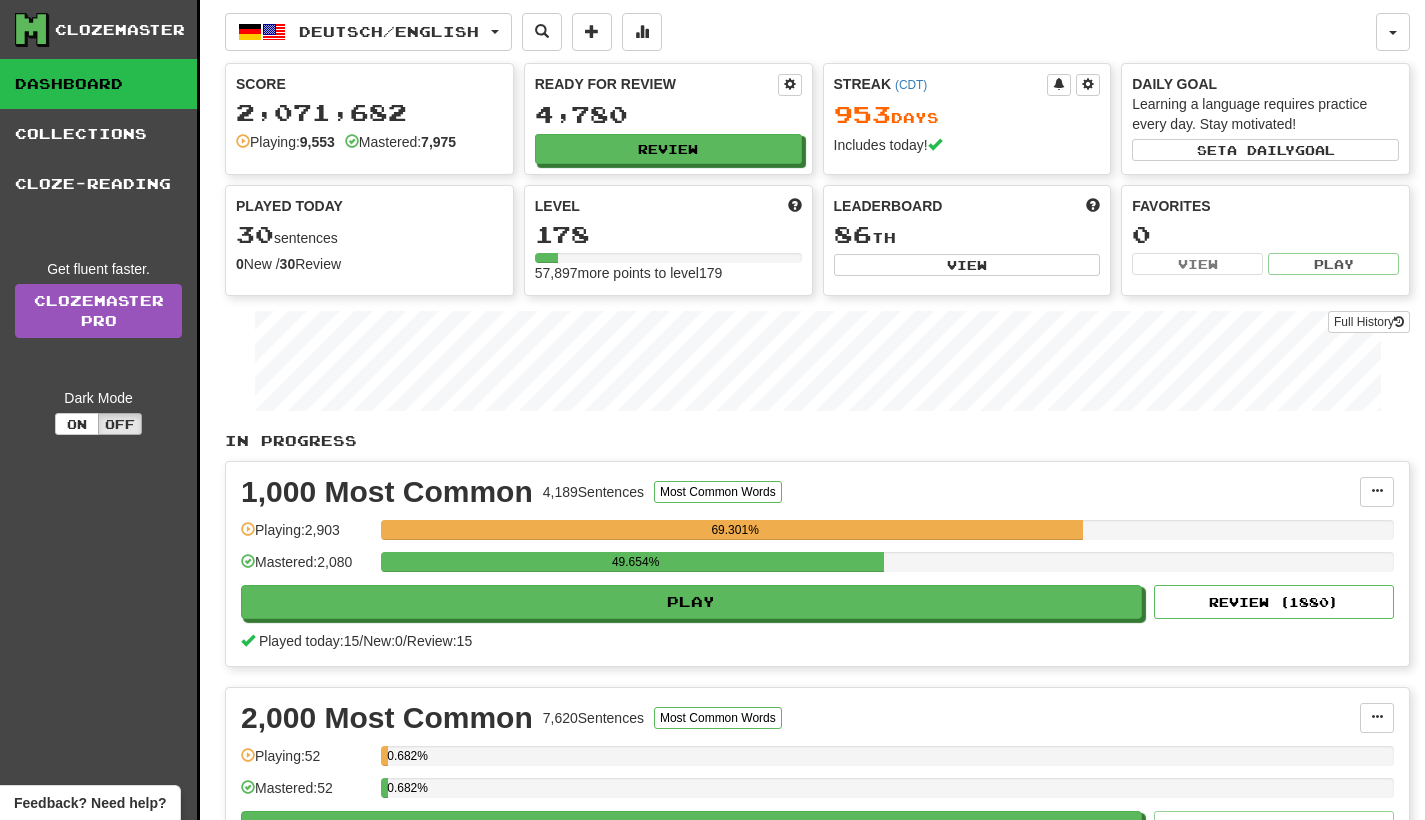 scroll, scrollTop: 0, scrollLeft: 0, axis: both 